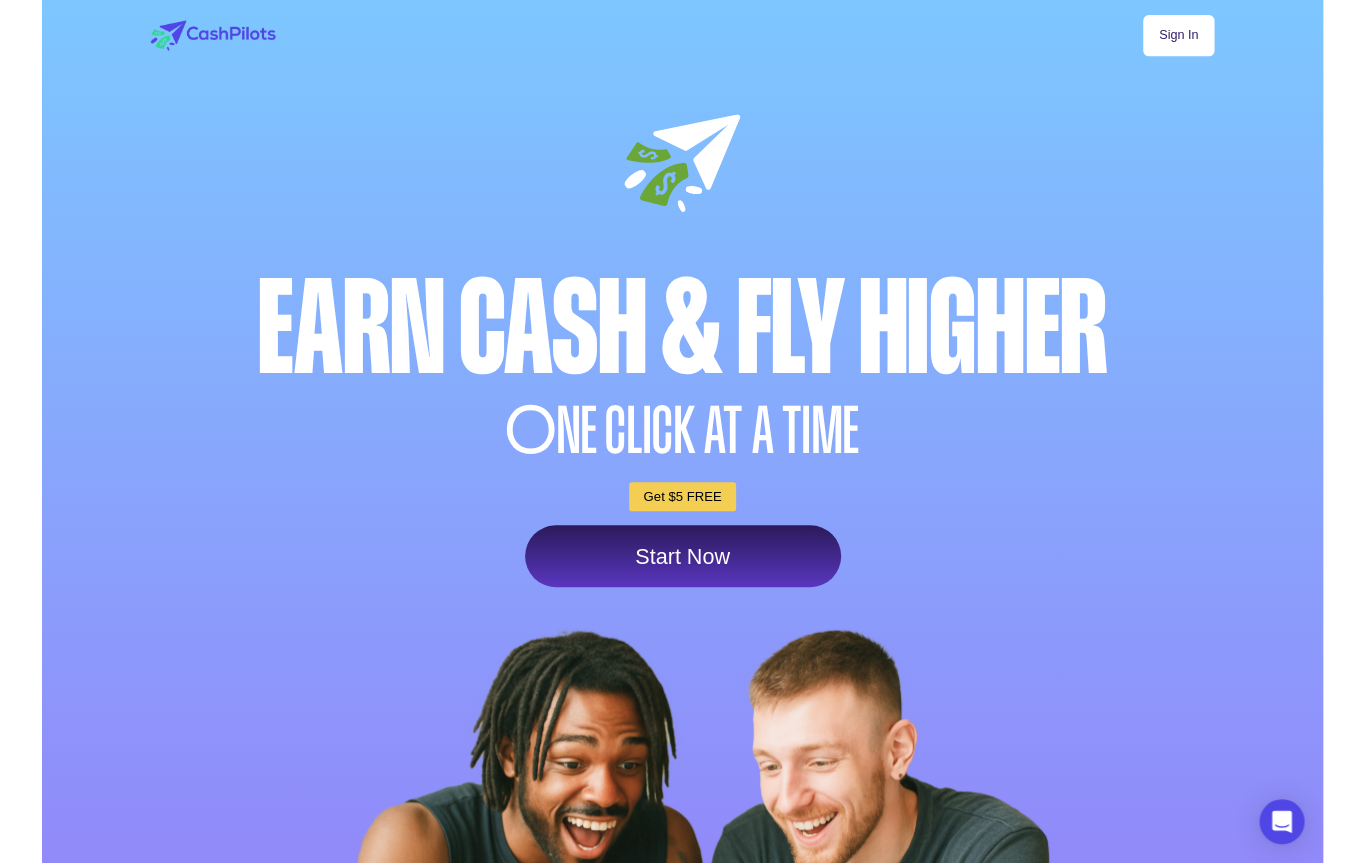 scroll, scrollTop: 23, scrollLeft: 0, axis: vertical 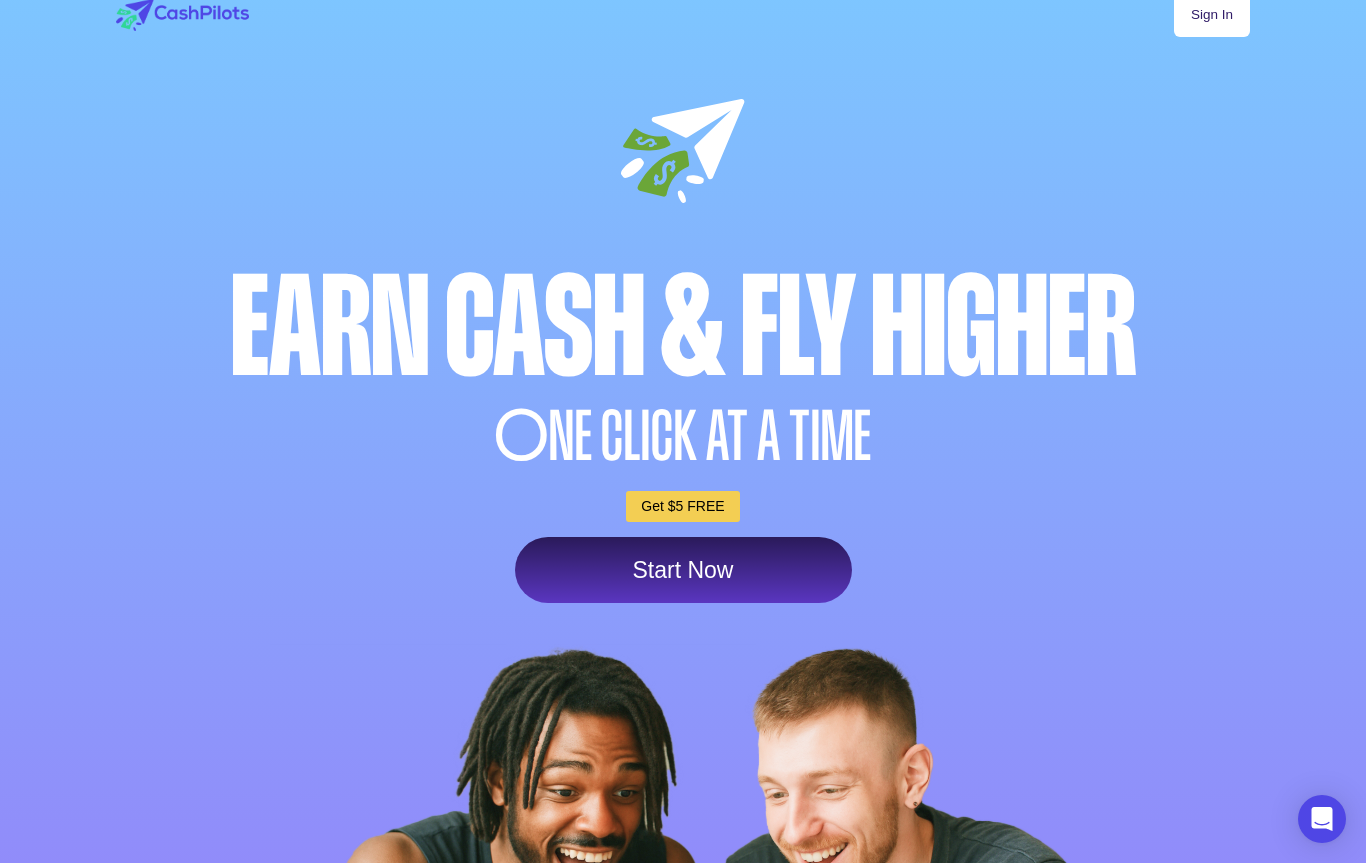 click on "Start Now" at bounding box center (683, 570) 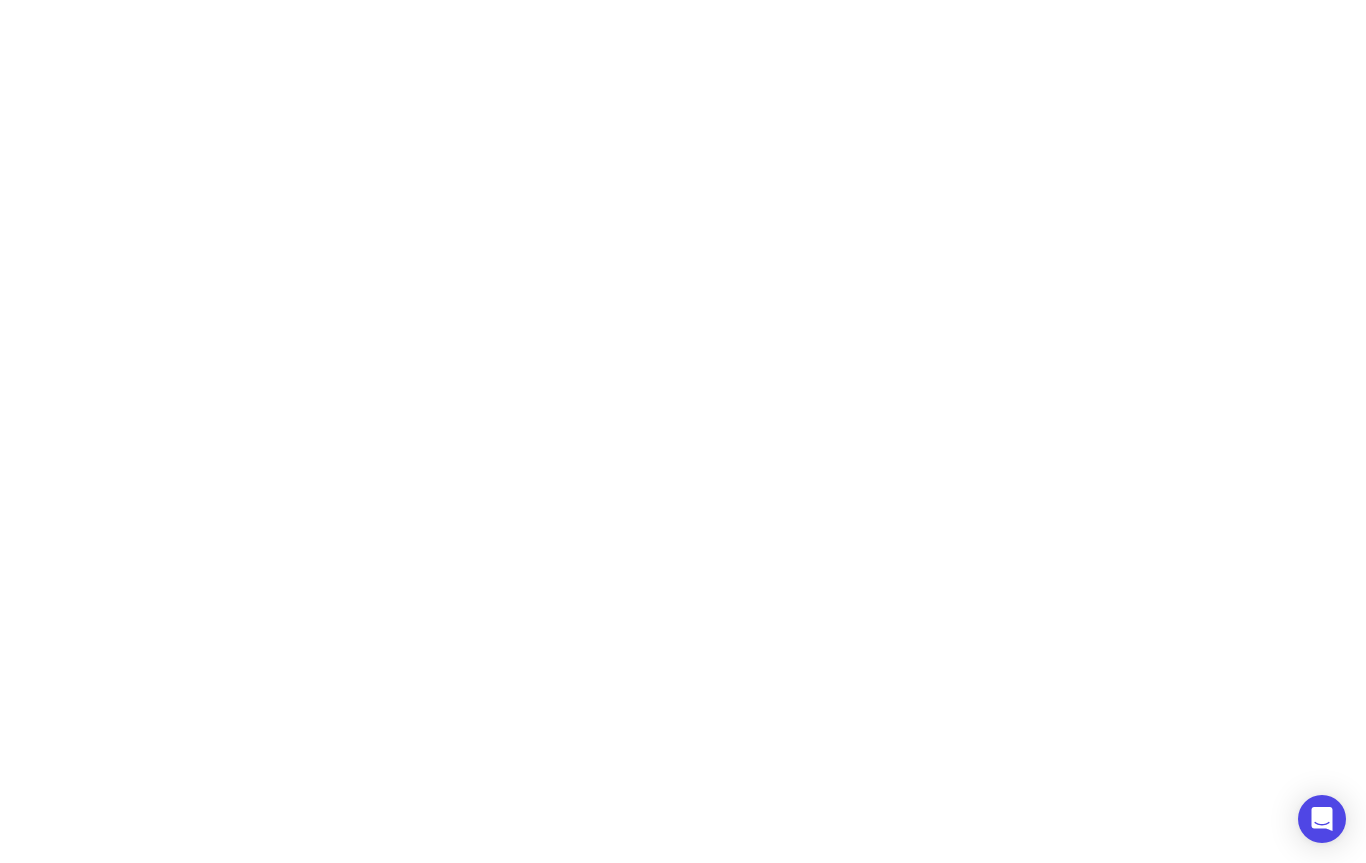 scroll, scrollTop: 0, scrollLeft: 0, axis: both 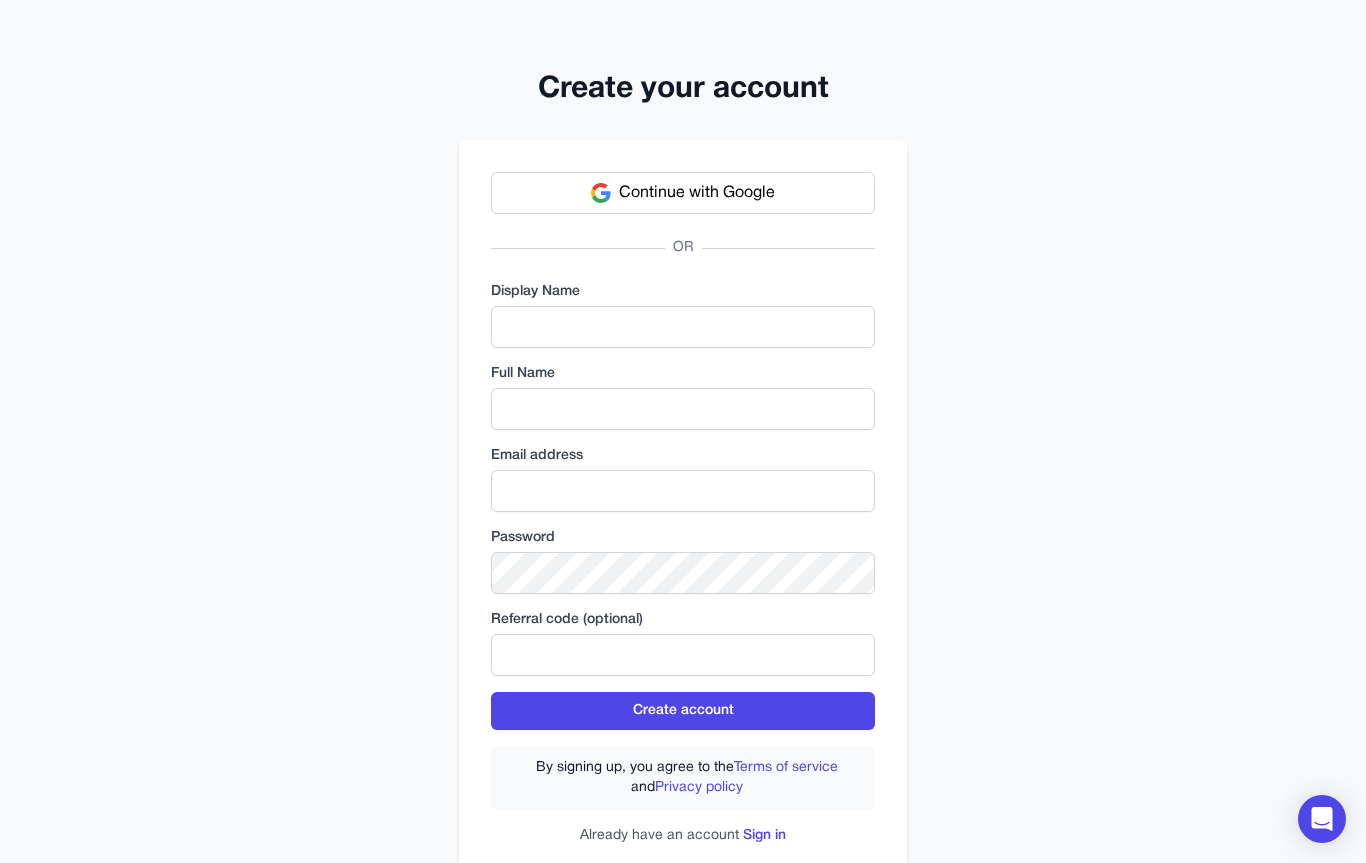 click on "Continue with Google" at bounding box center [683, 193] 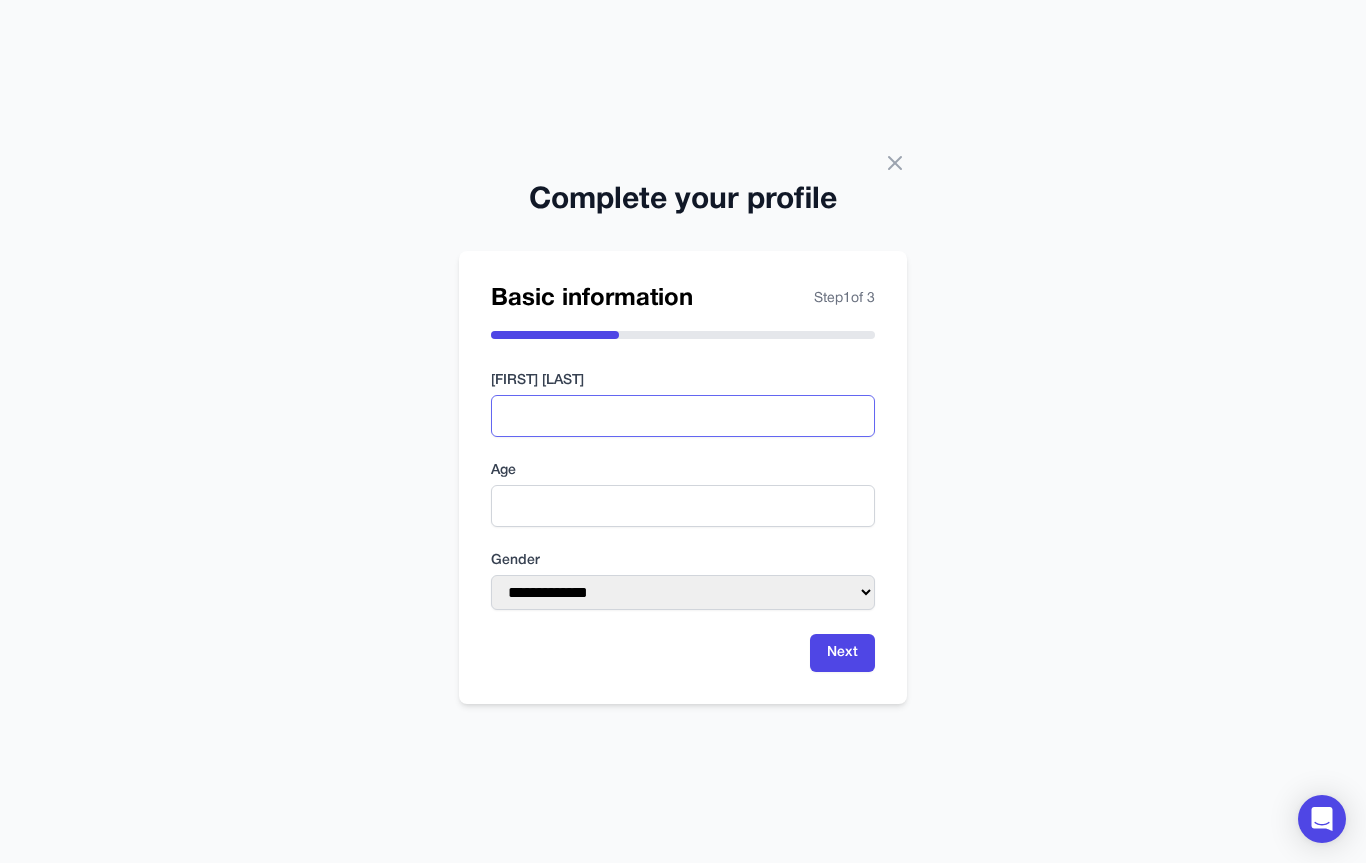 click at bounding box center (683, 416) 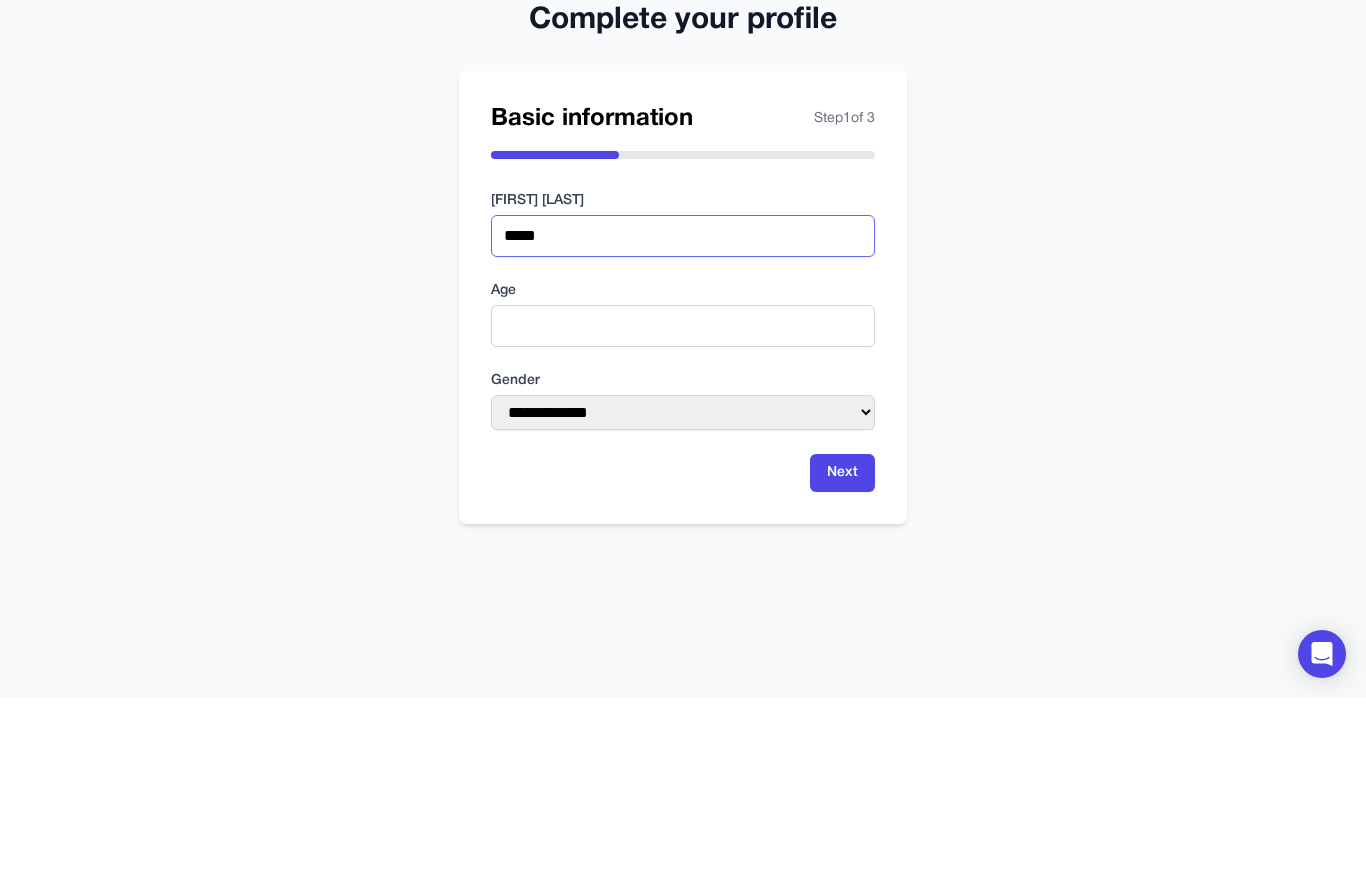 type on "*****" 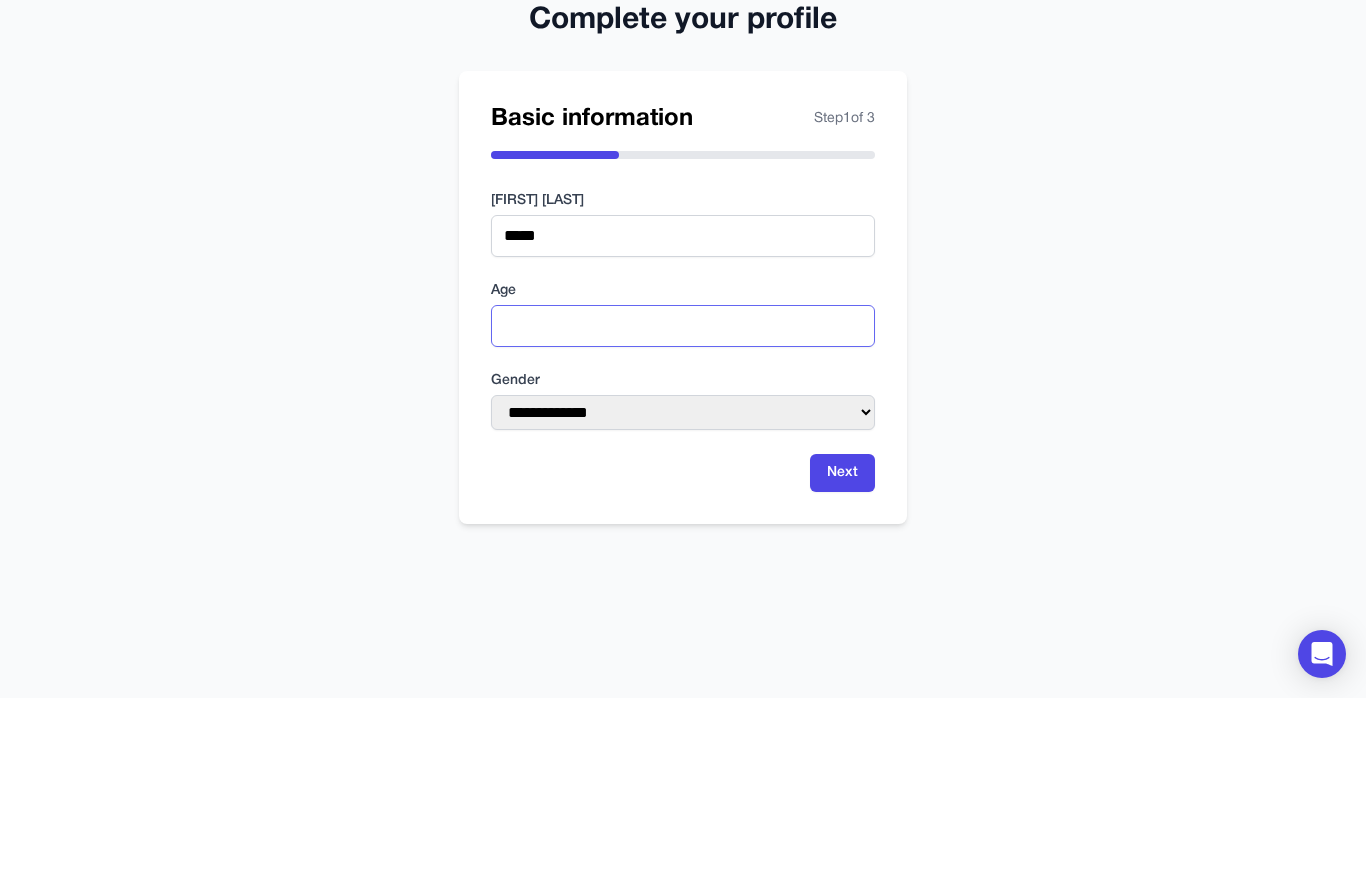 click at bounding box center (683, 522) 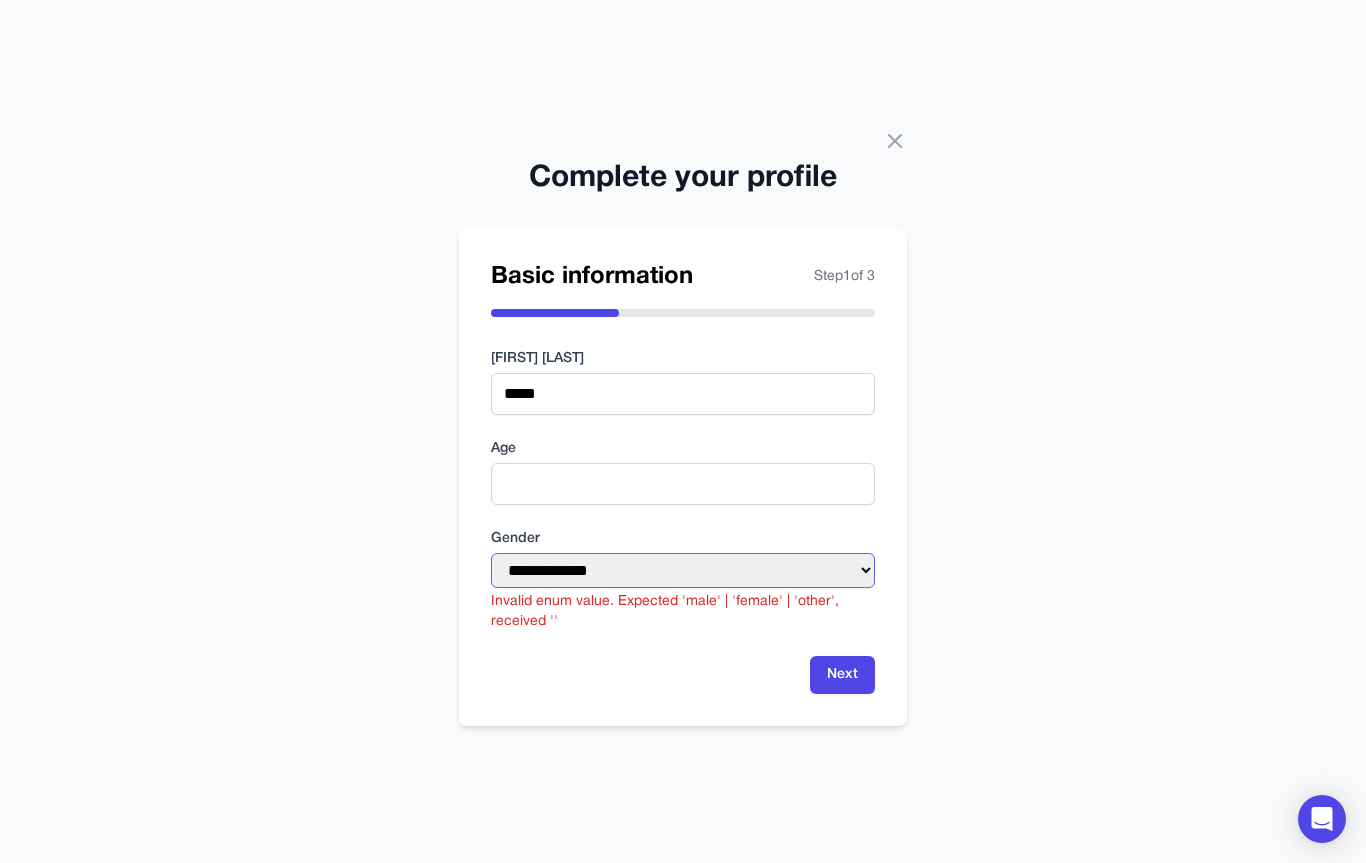 select on "****" 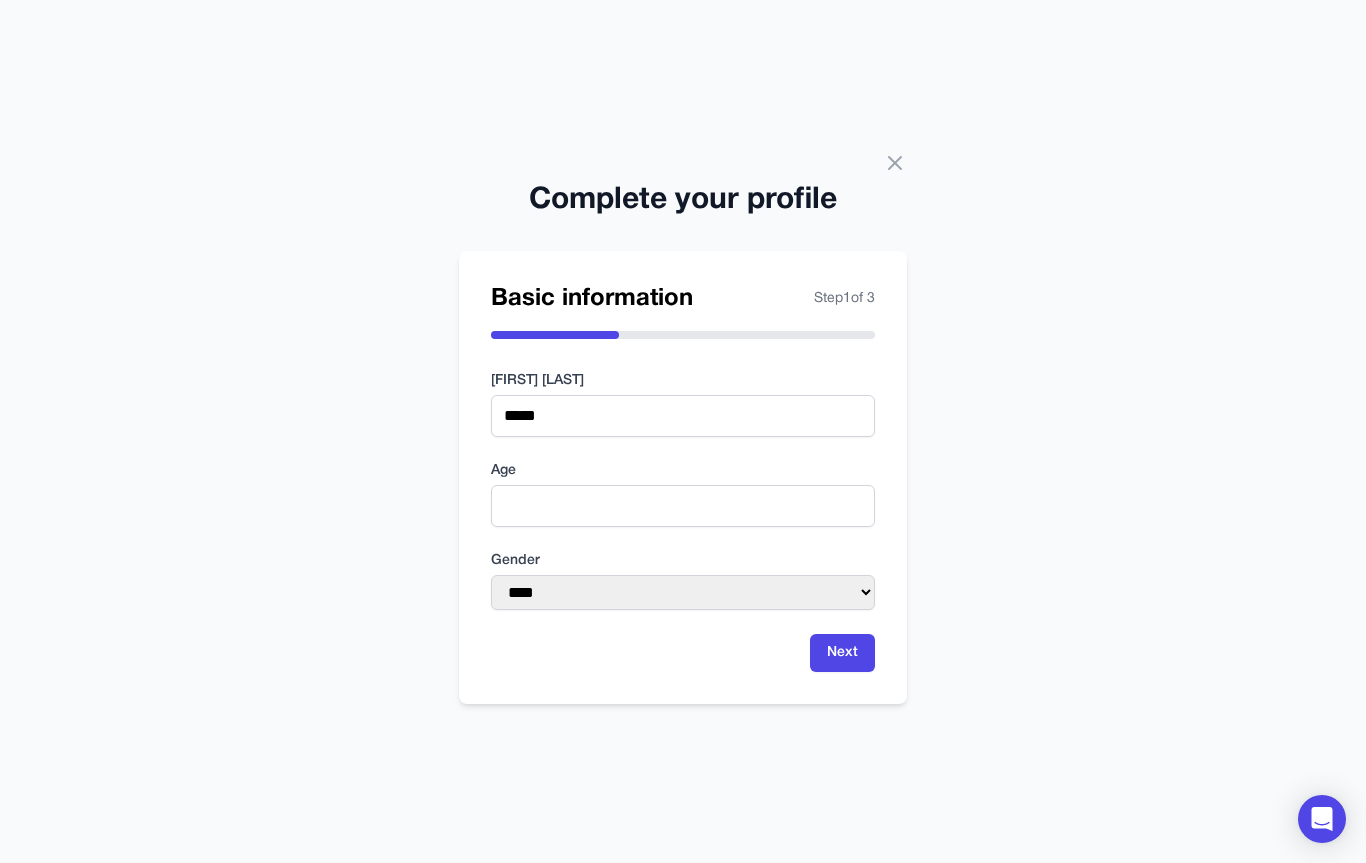 click on "**********" at bounding box center (683, 477) 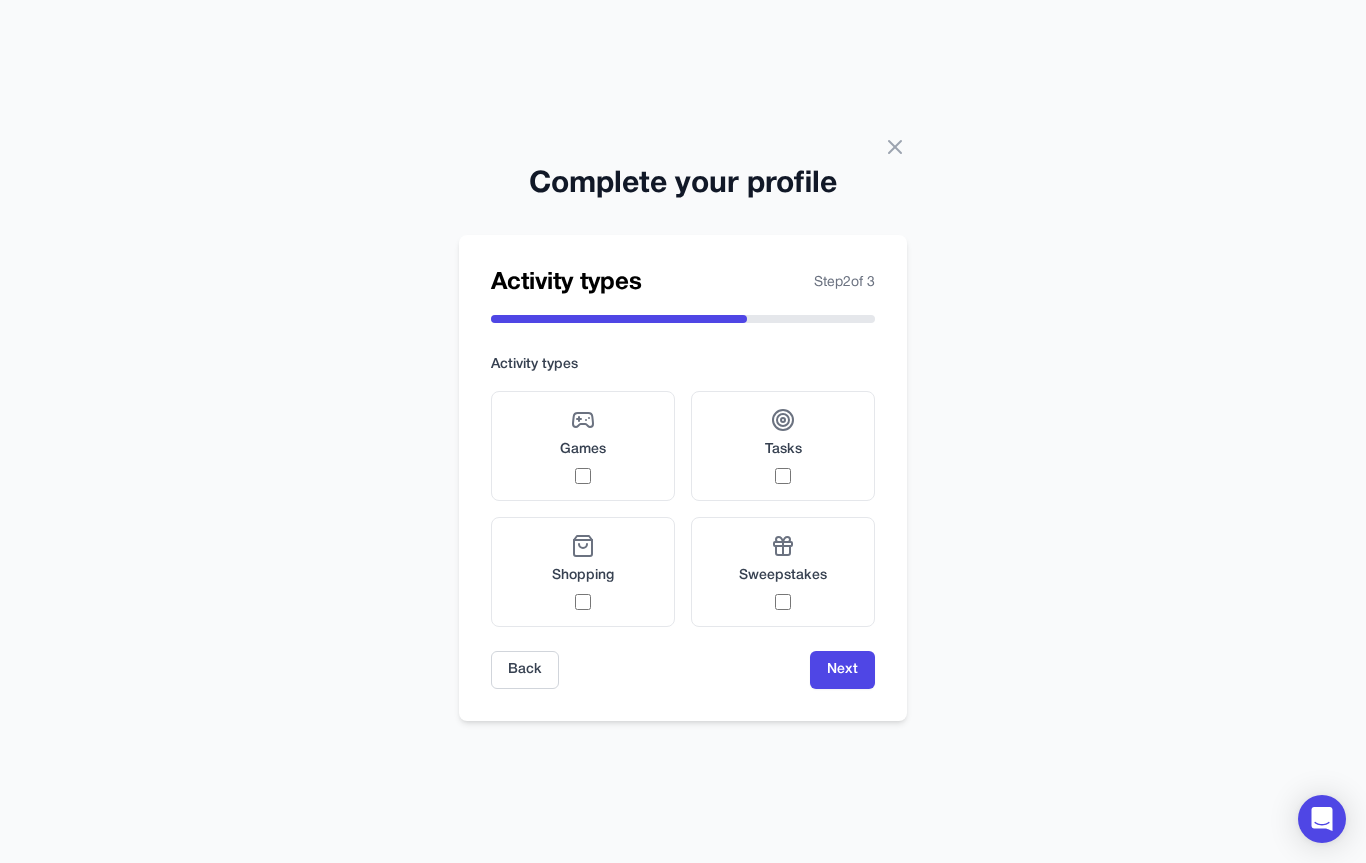 click on "Games" at bounding box center (583, 446) 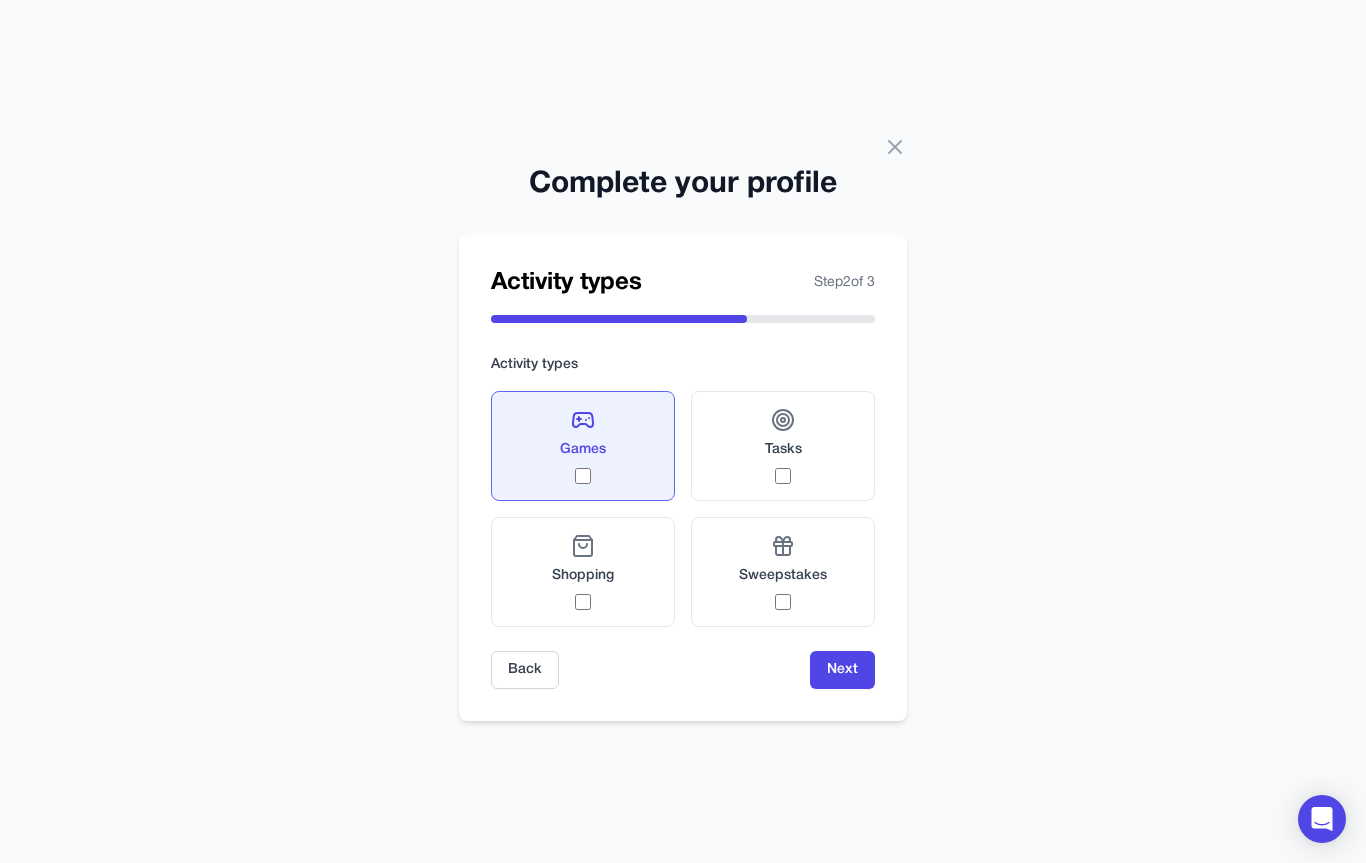 click on "Games" at bounding box center [583, 446] 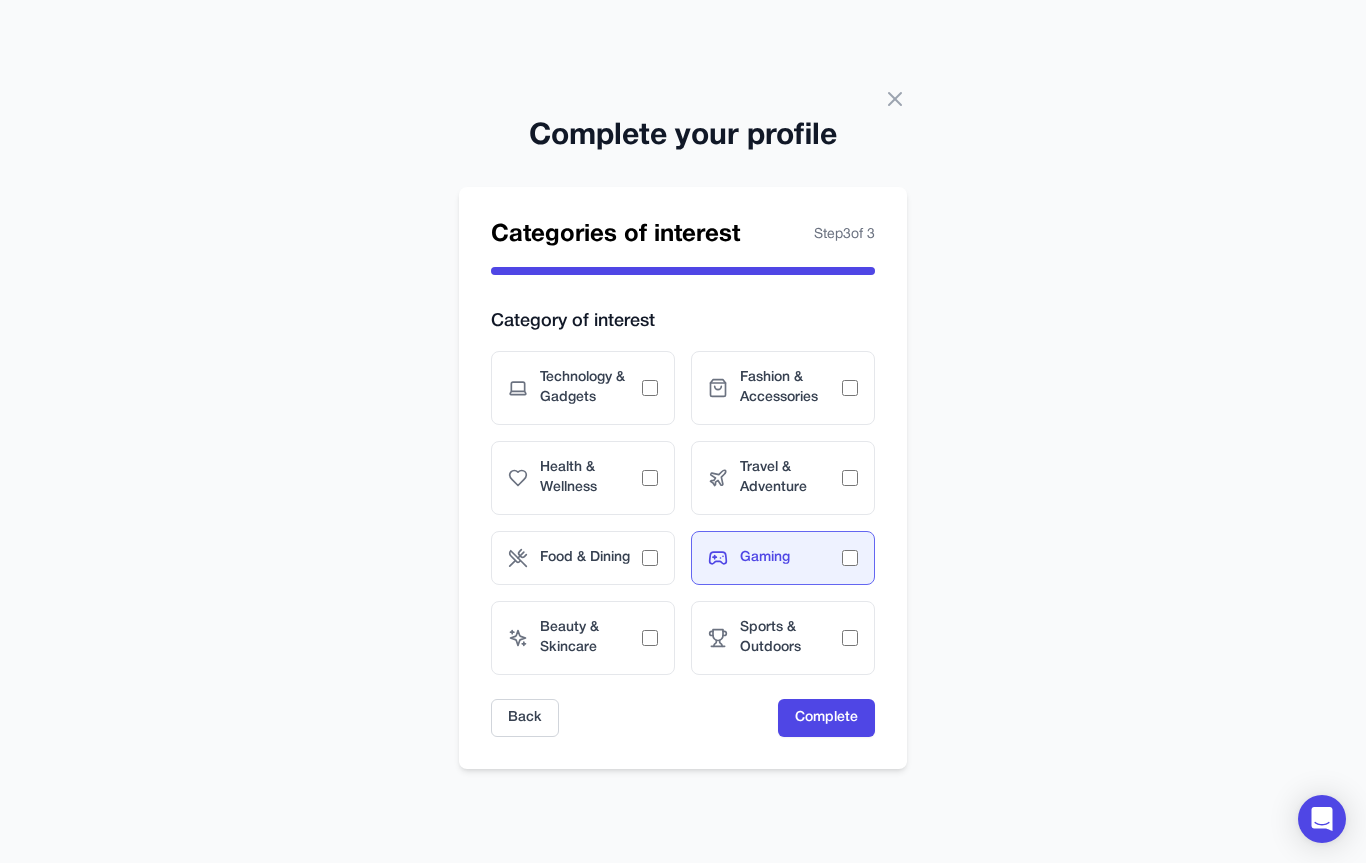 click on "Complete" at bounding box center (826, 718) 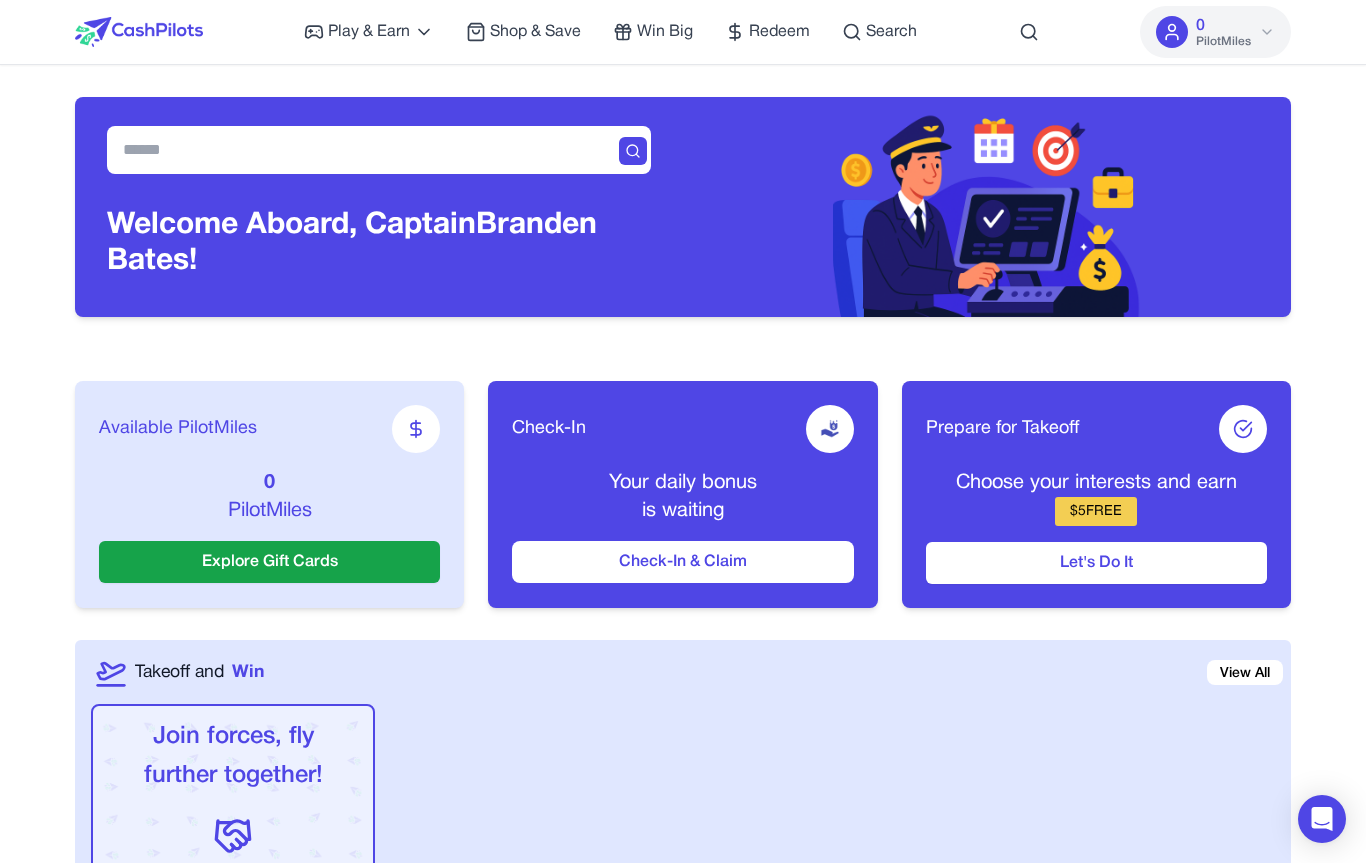 click on "Explore Gift Cards" at bounding box center (269, 562) 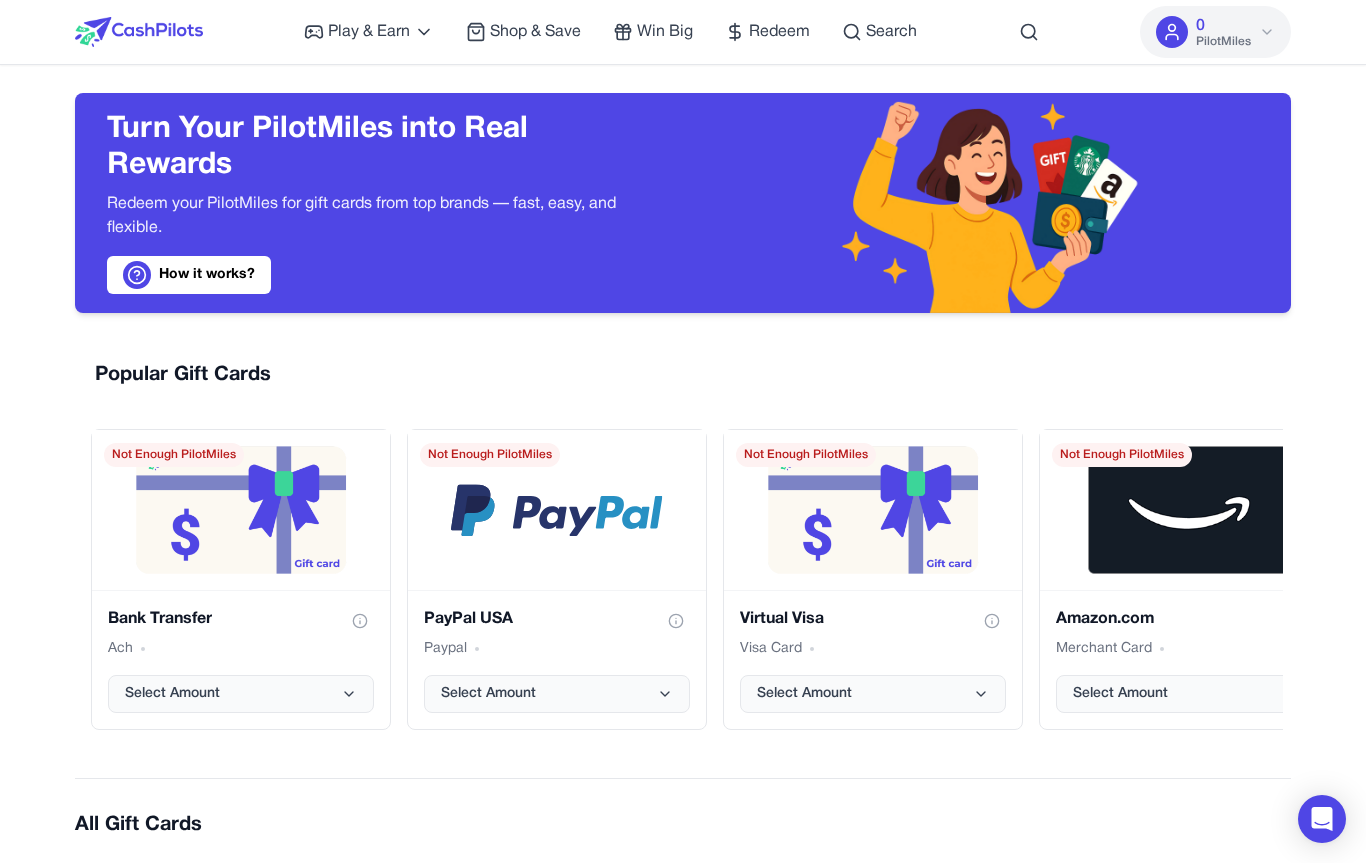 scroll, scrollTop: 0, scrollLeft: 0, axis: both 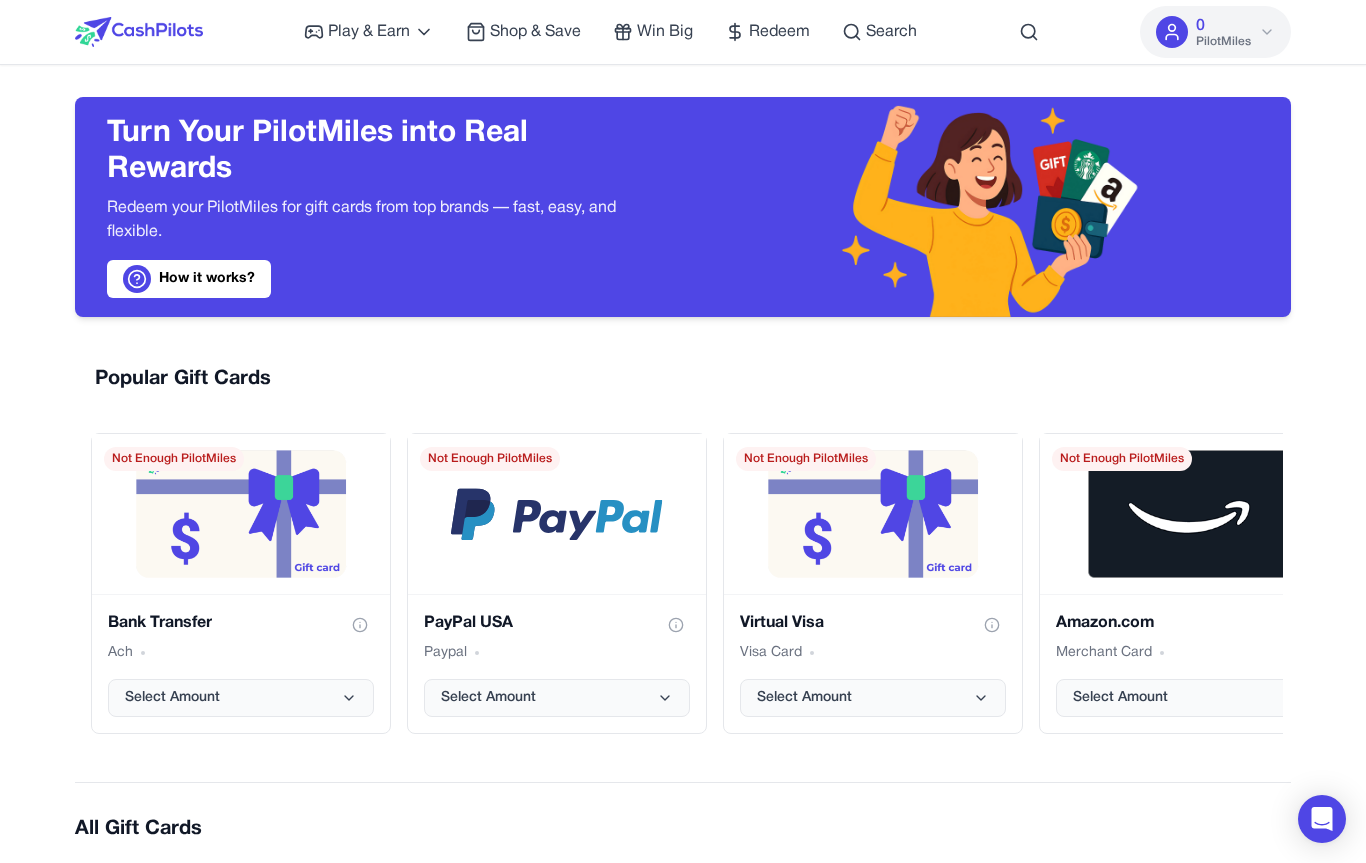 click on "Redeem" at bounding box center [779, 32] 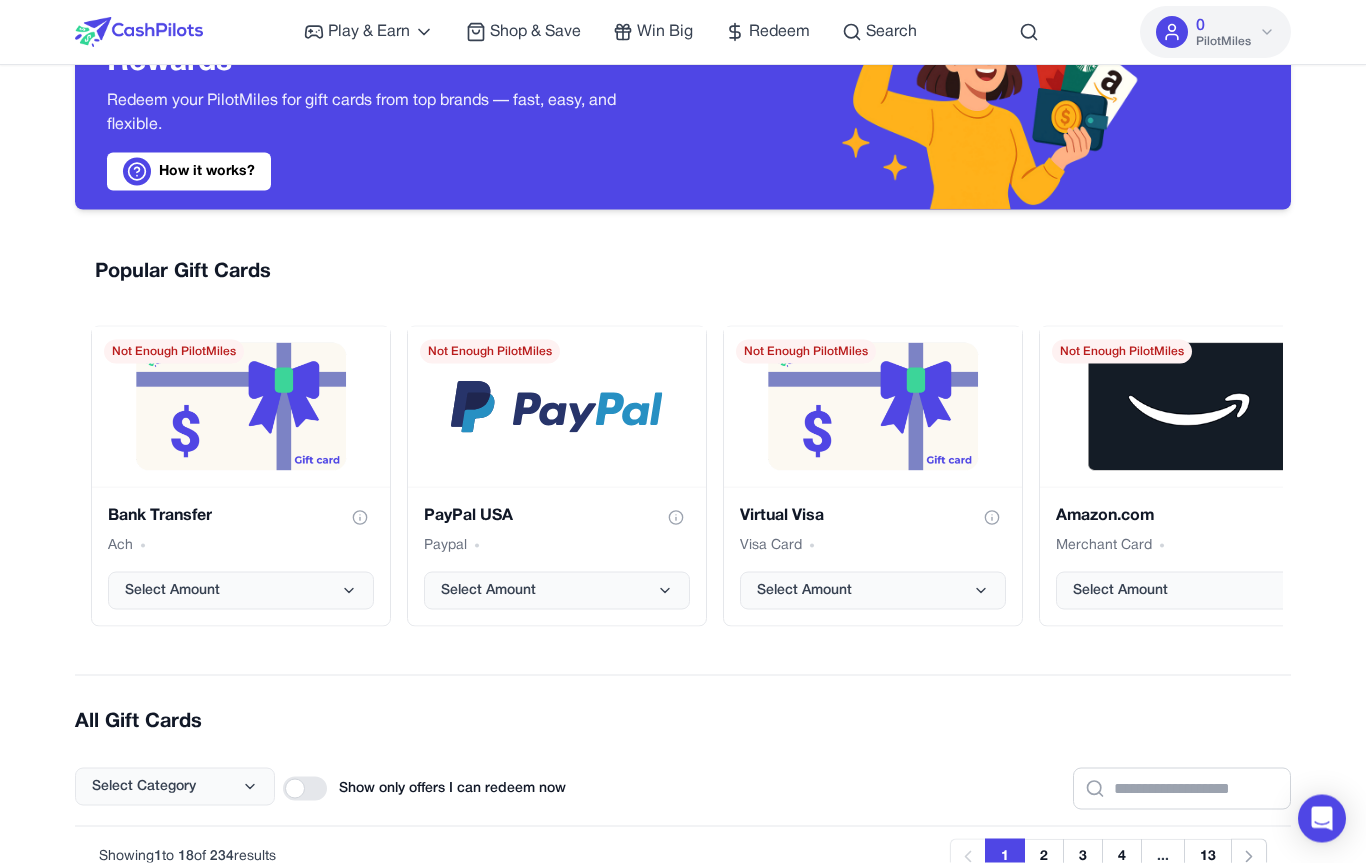 scroll, scrollTop: 0, scrollLeft: 0, axis: both 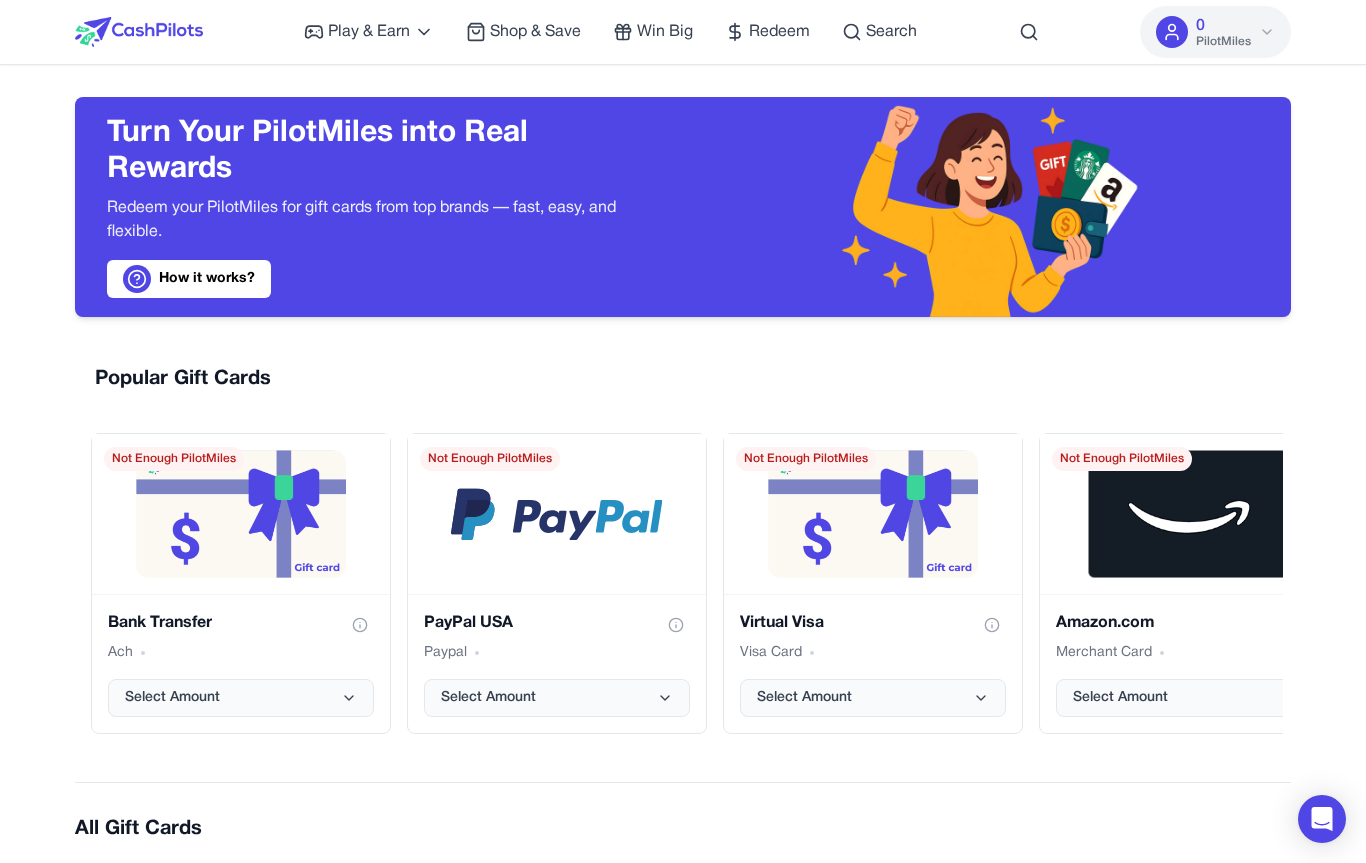 click on "Redeem" at bounding box center (779, 32) 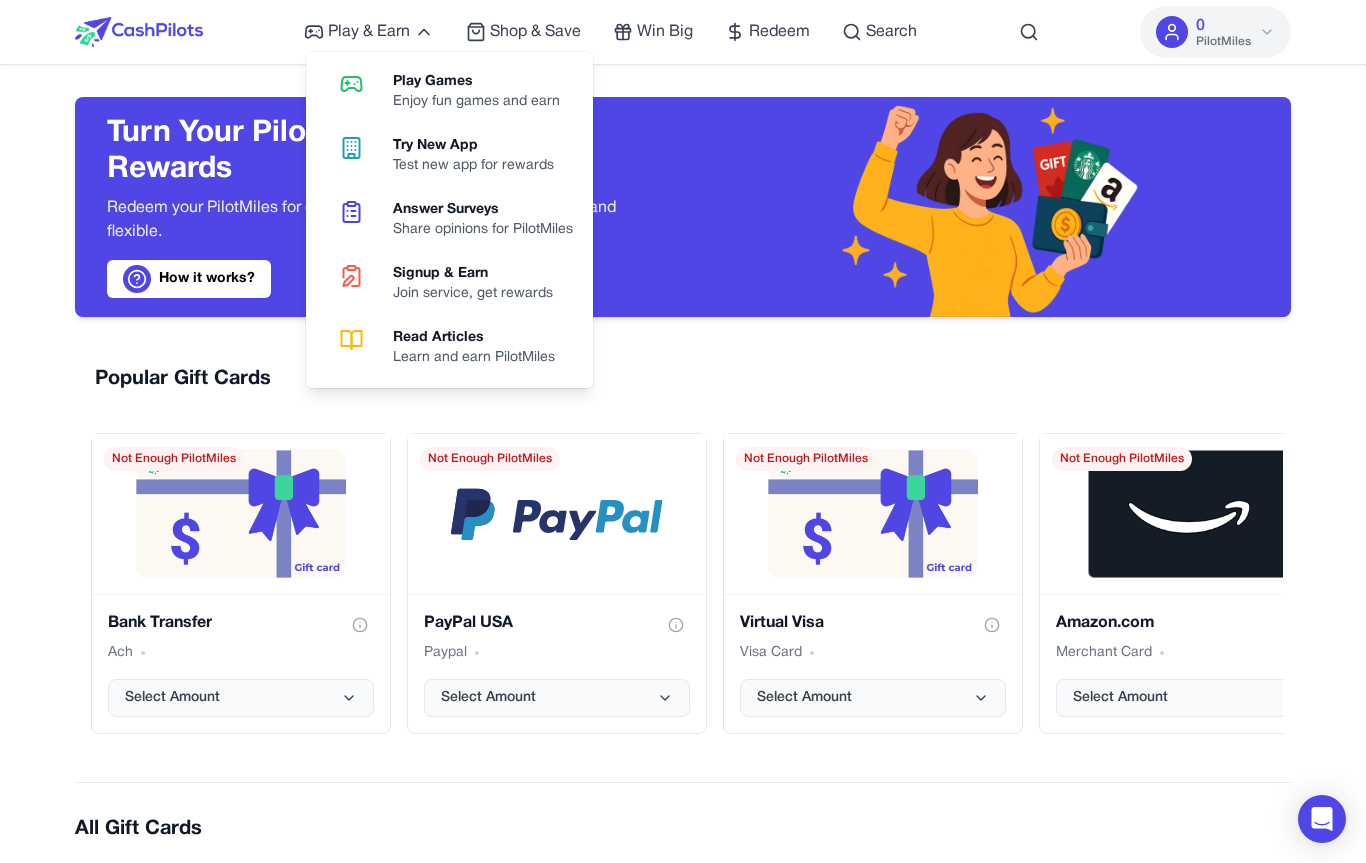click on "Play & Earn   Play Games Enjoy fun games and earn Try New App Test new app for rewards Answer Surveys Share opinions for PilotMiles Signup & Earn Join service, get rewards Read Articles Learn and earn PilotMiles Shop & Save   Win Big   Redeem   Search" at bounding box center [610, 32] 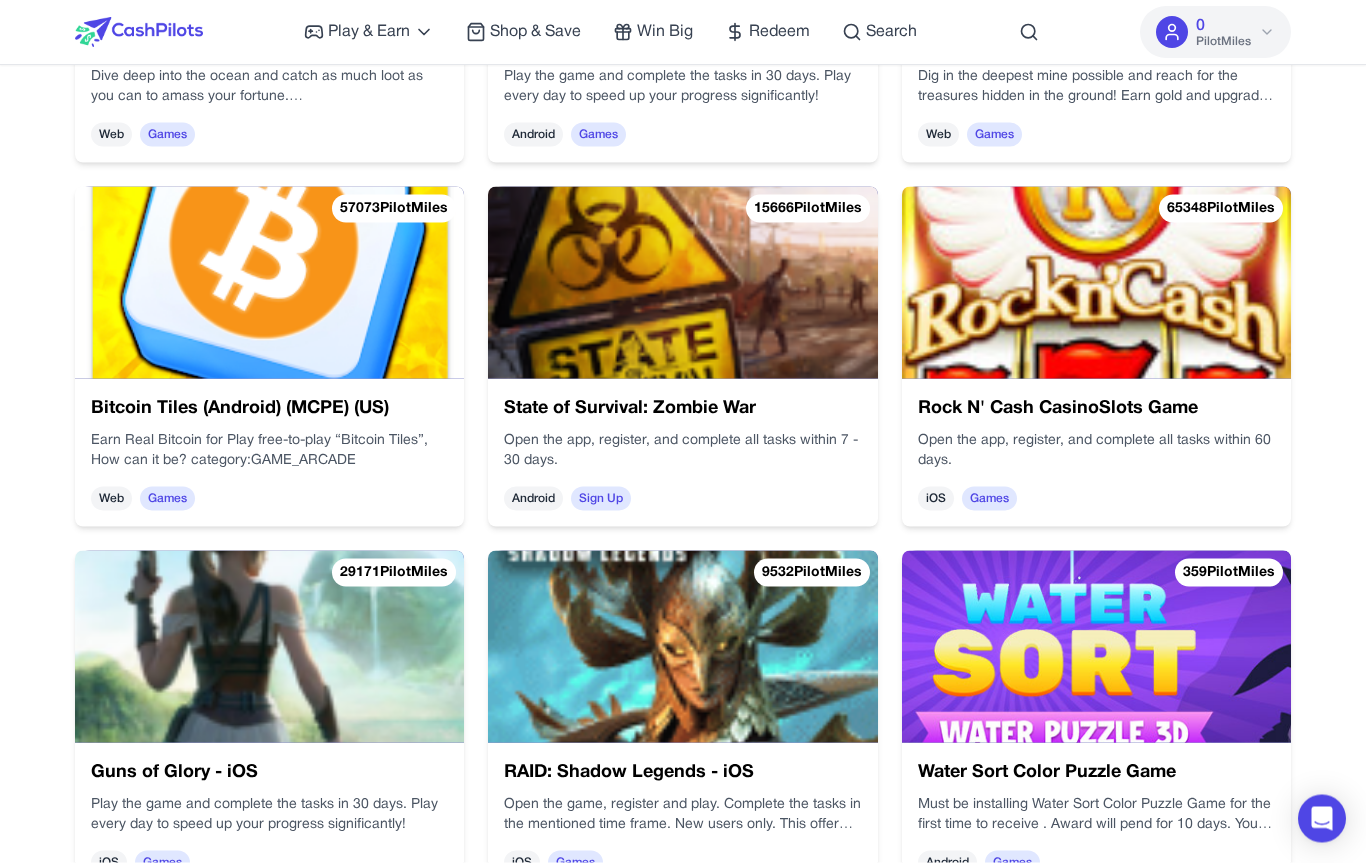 scroll, scrollTop: 2773, scrollLeft: 0, axis: vertical 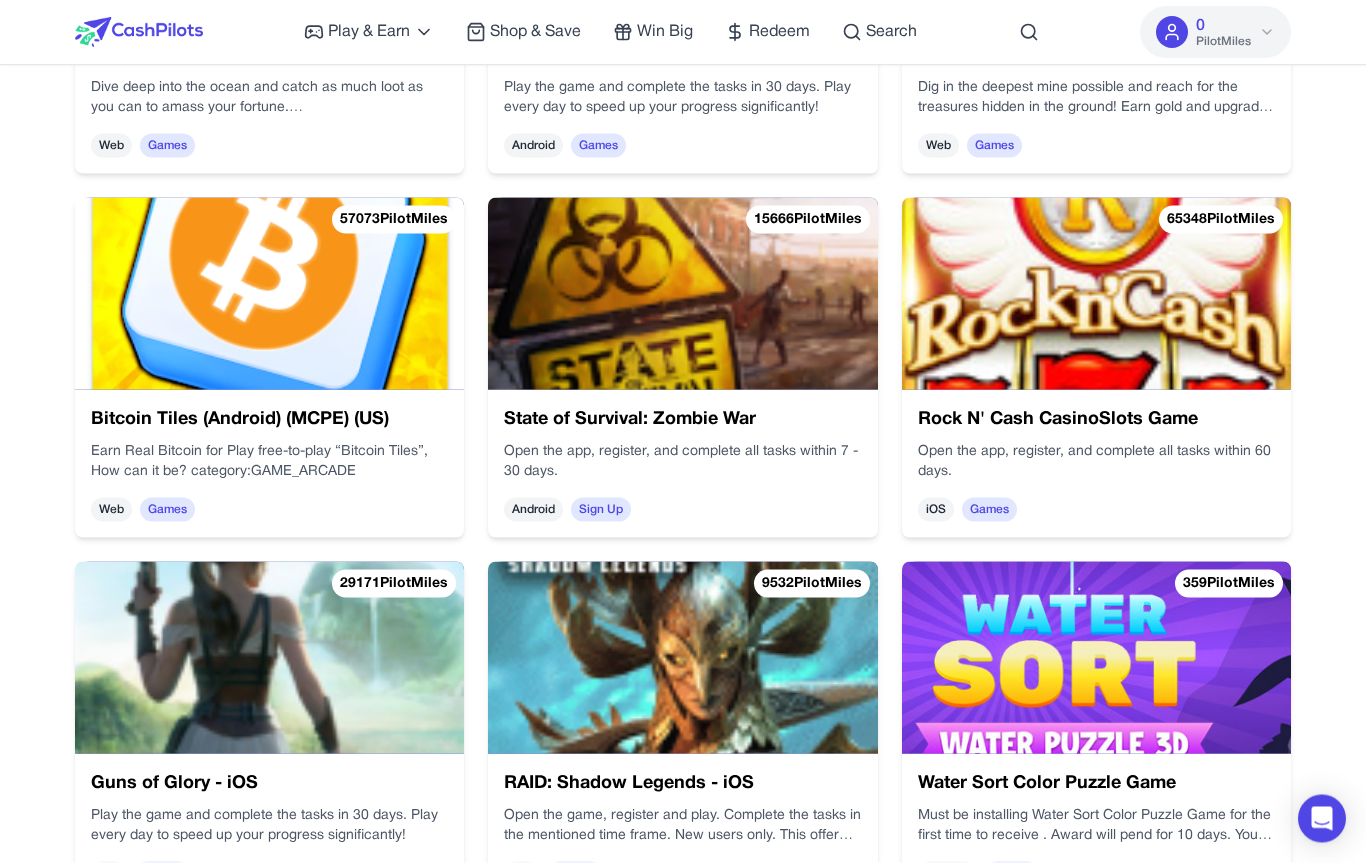 click on "Redeem" at bounding box center (779, 32) 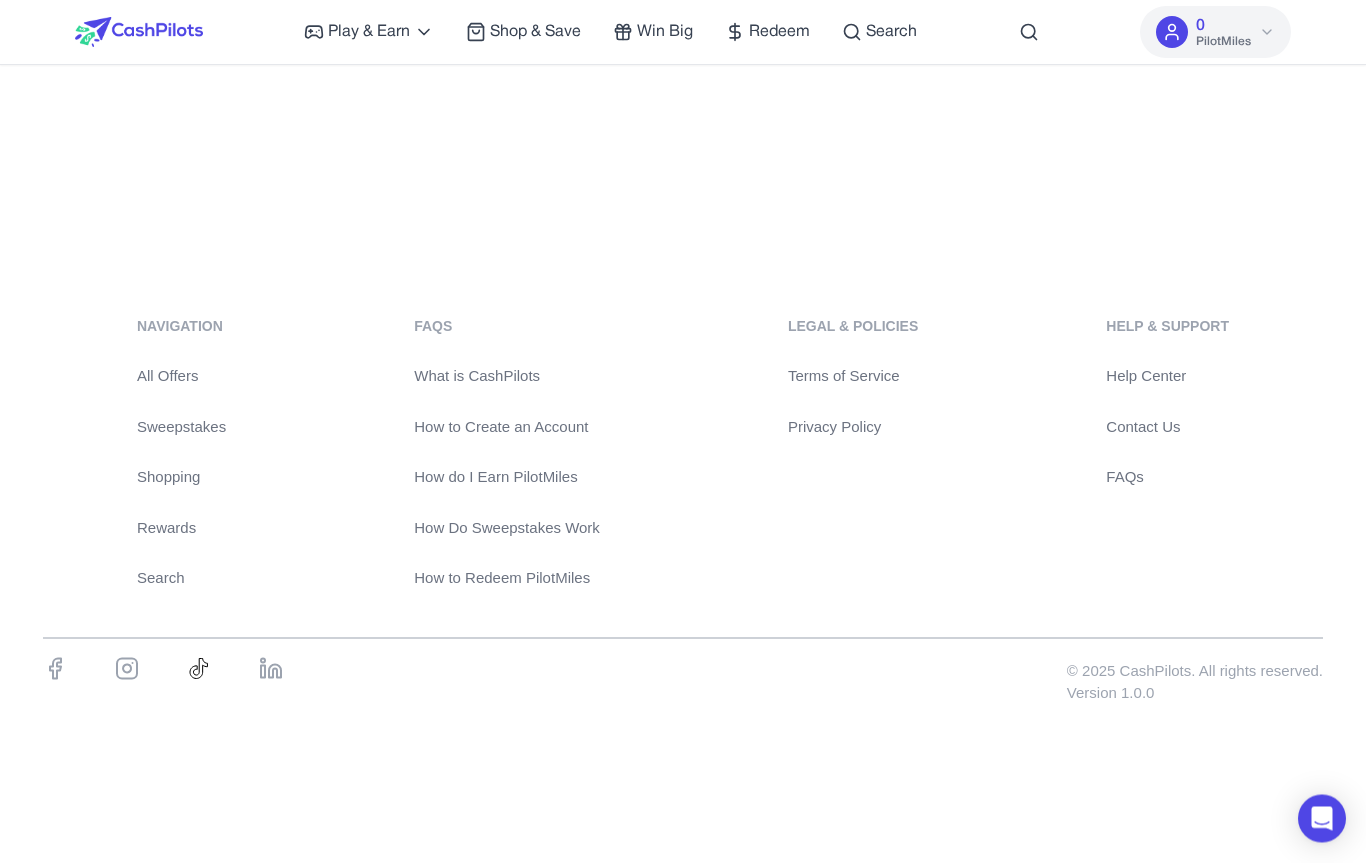 scroll, scrollTop: 0, scrollLeft: 0, axis: both 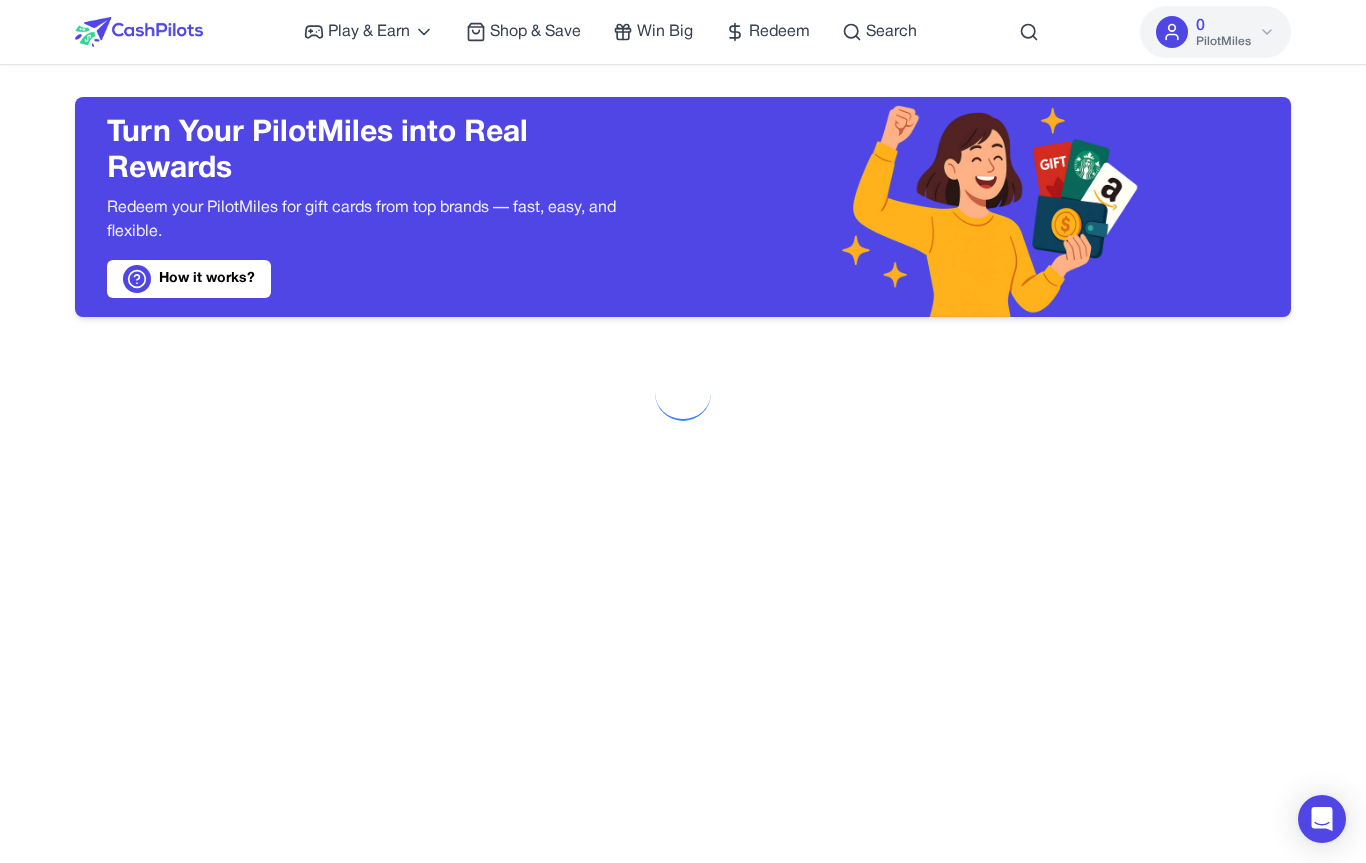 click on "Play & Earn   Play Games Enjoy fun games and earn Try New App Test new app for rewards Answer Surveys Share opinions for PilotMiles Signup & Earn Join service, get rewards Read Articles Learn and earn PilotMiles Shop & Save   Win Big   Redeem   Search" at bounding box center [610, 32] 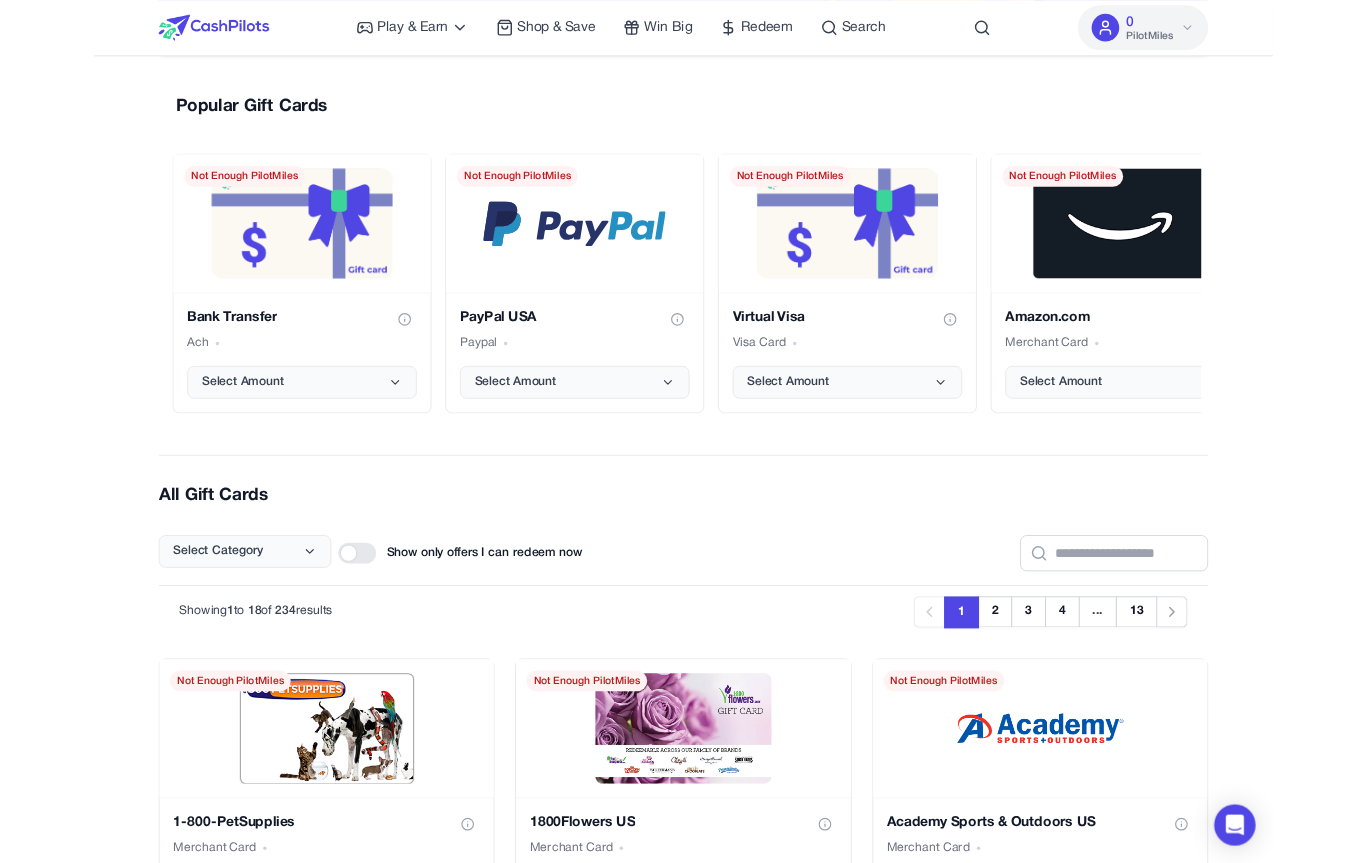 scroll, scrollTop: 231, scrollLeft: 0, axis: vertical 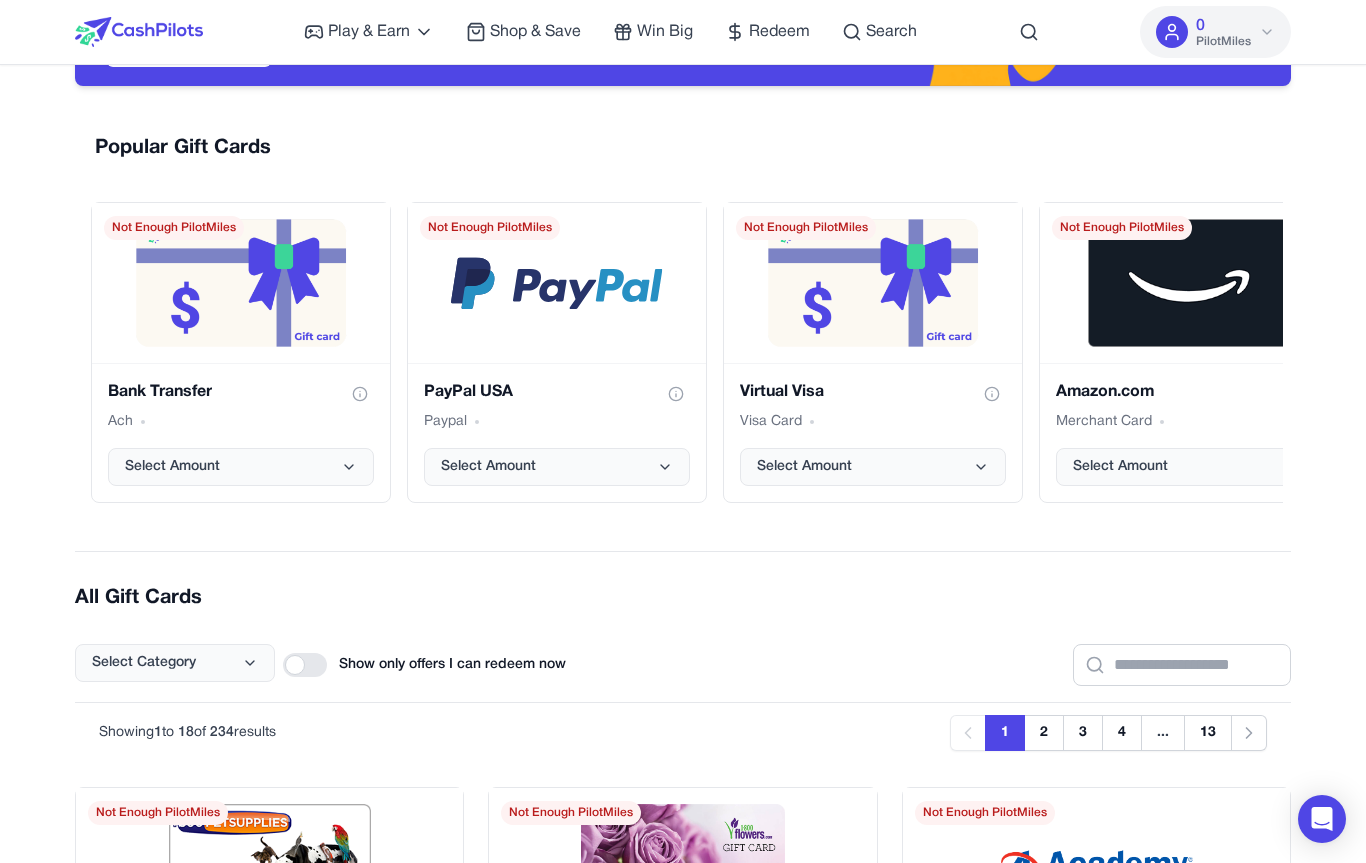click on "Redeem" at bounding box center [779, 32] 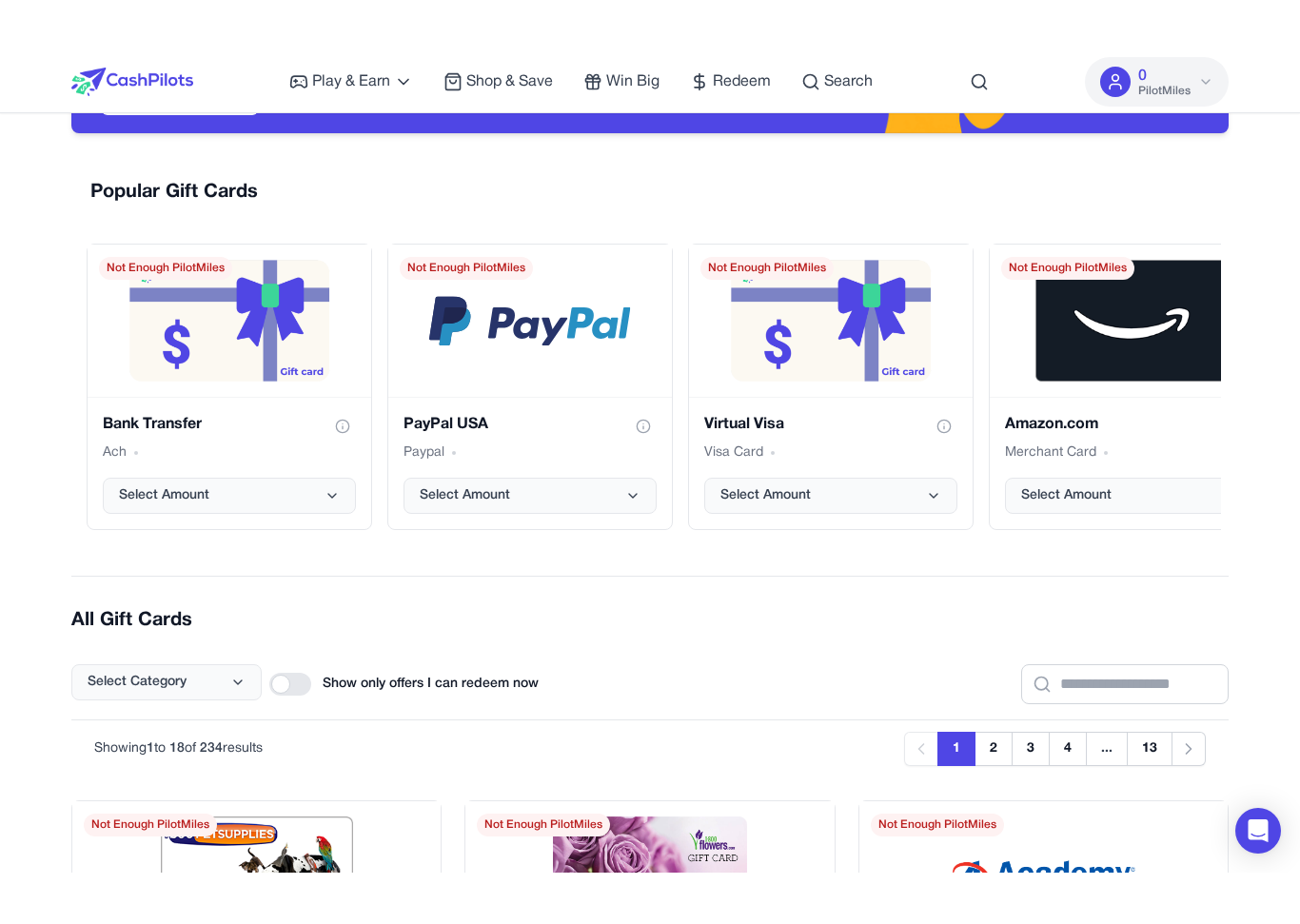 scroll, scrollTop: 0, scrollLeft: 0, axis: both 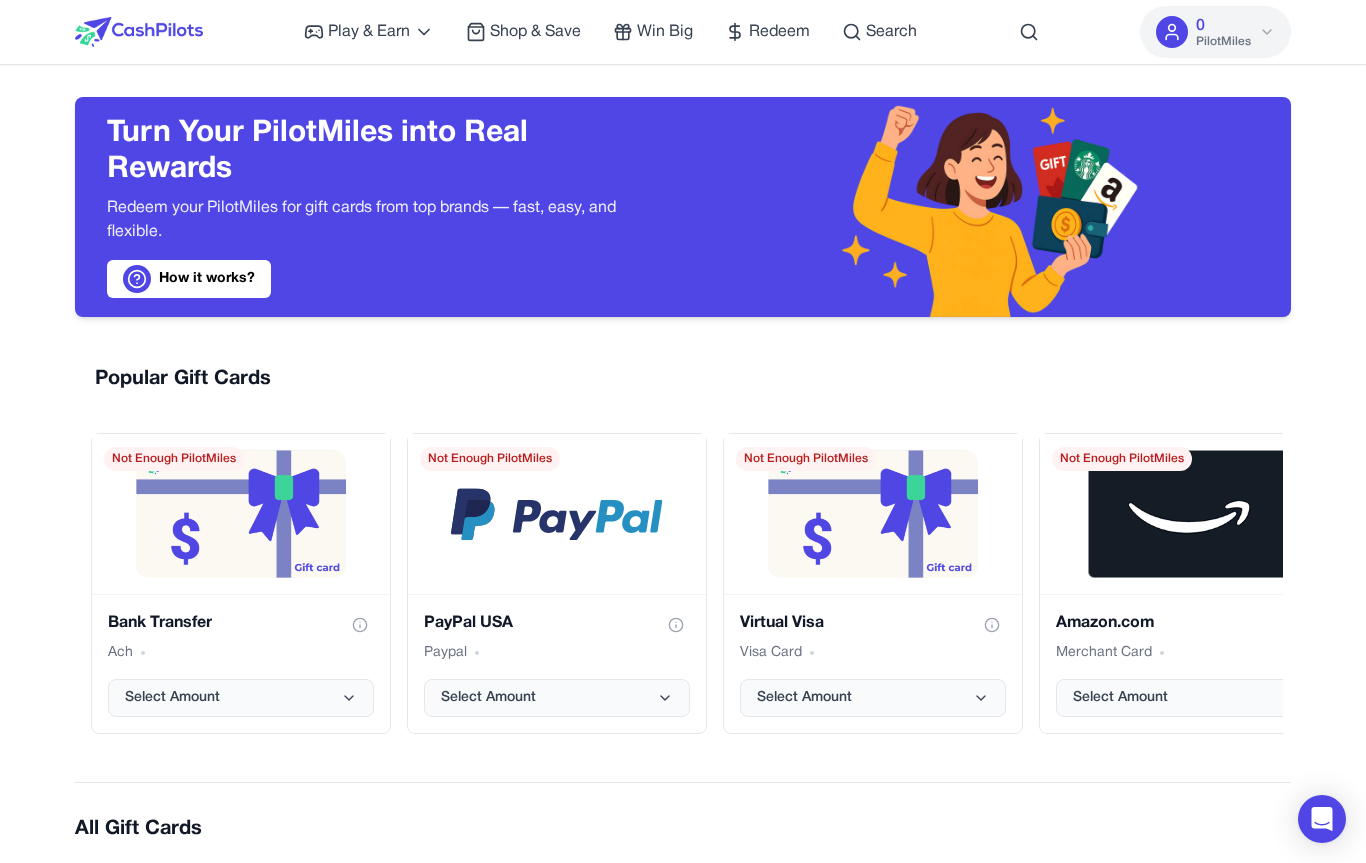 click on "Redeem" at bounding box center [779, 32] 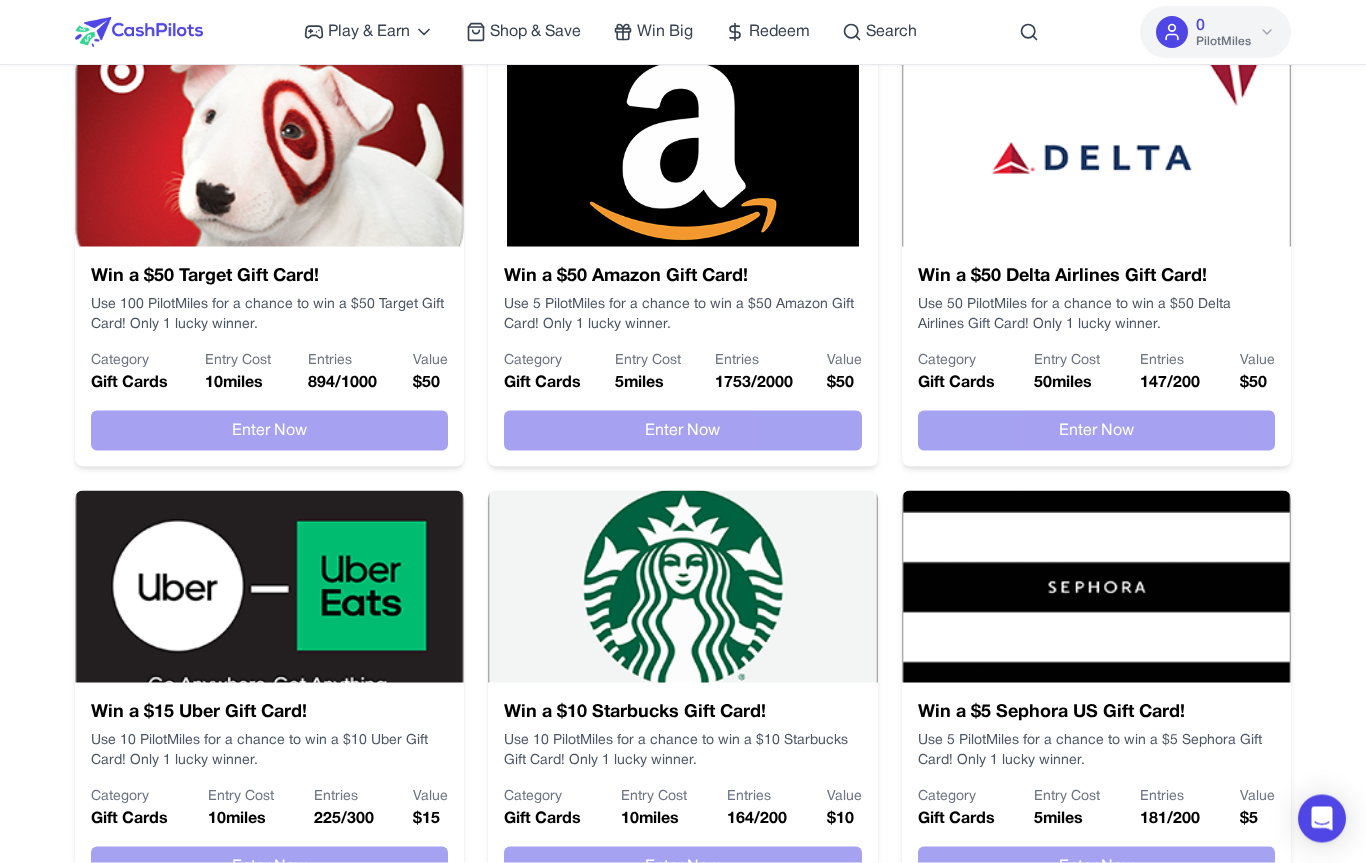 scroll, scrollTop: 777, scrollLeft: 0, axis: vertical 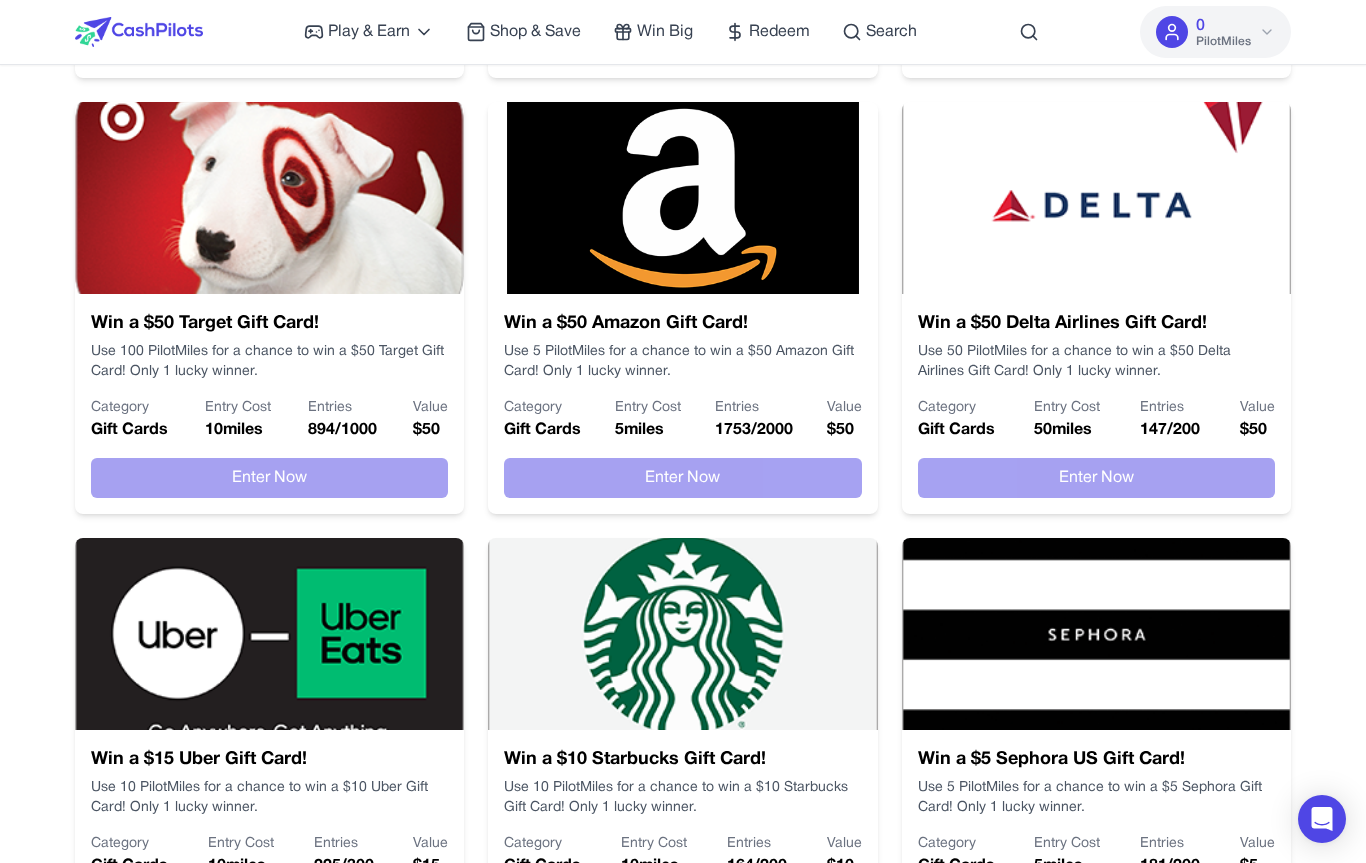 click at bounding box center (1029, 32) 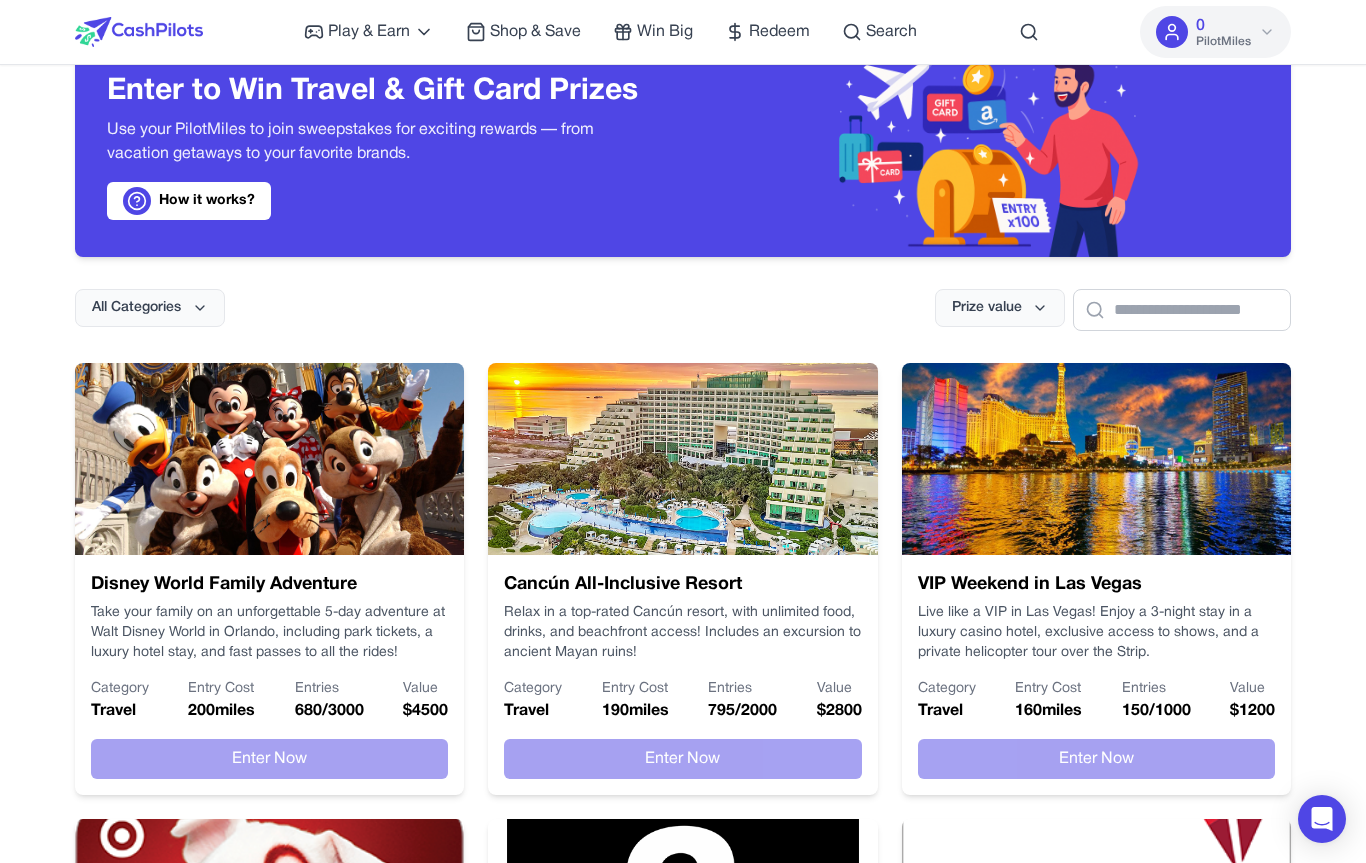 scroll, scrollTop: 0, scrollLeft: 0, axis: both 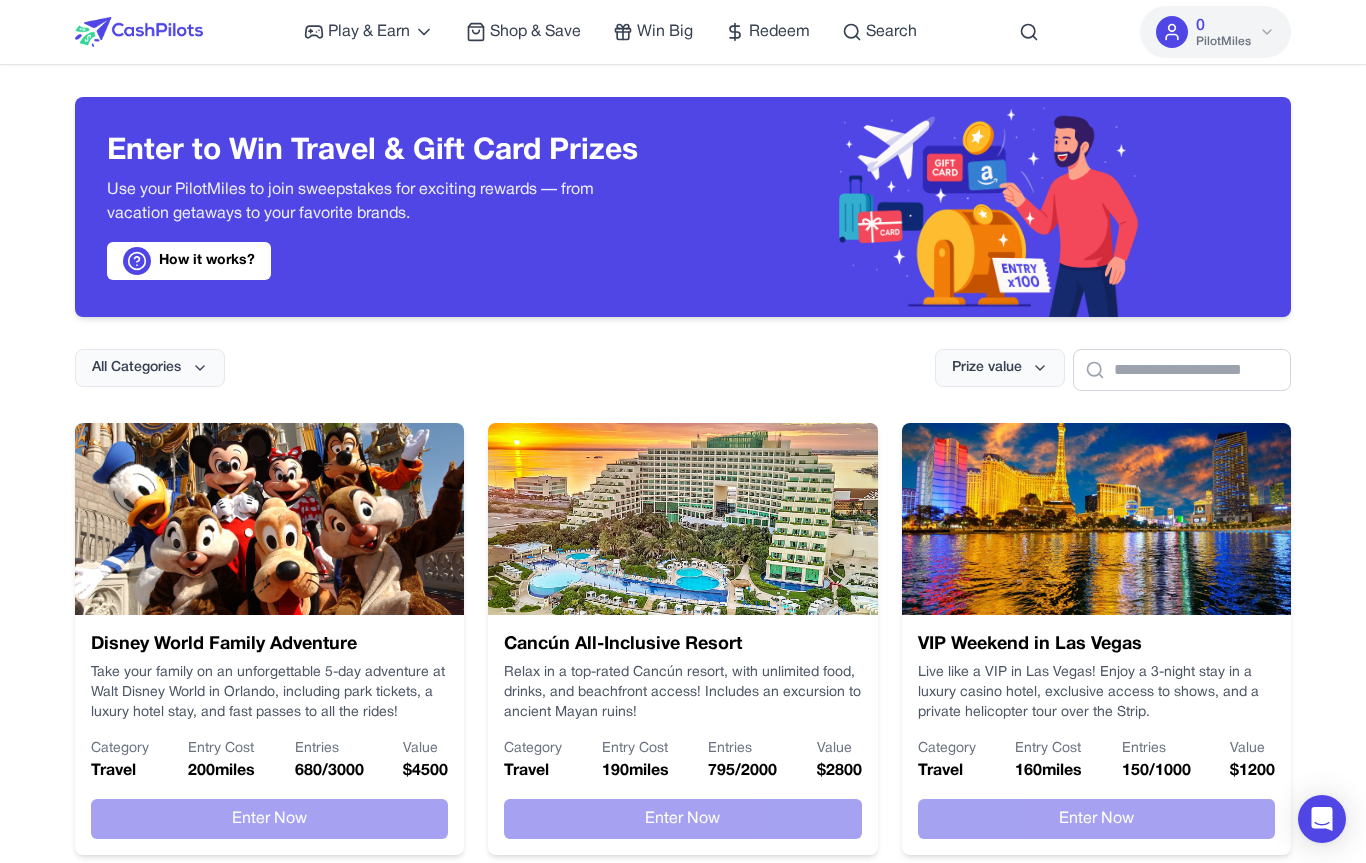 click 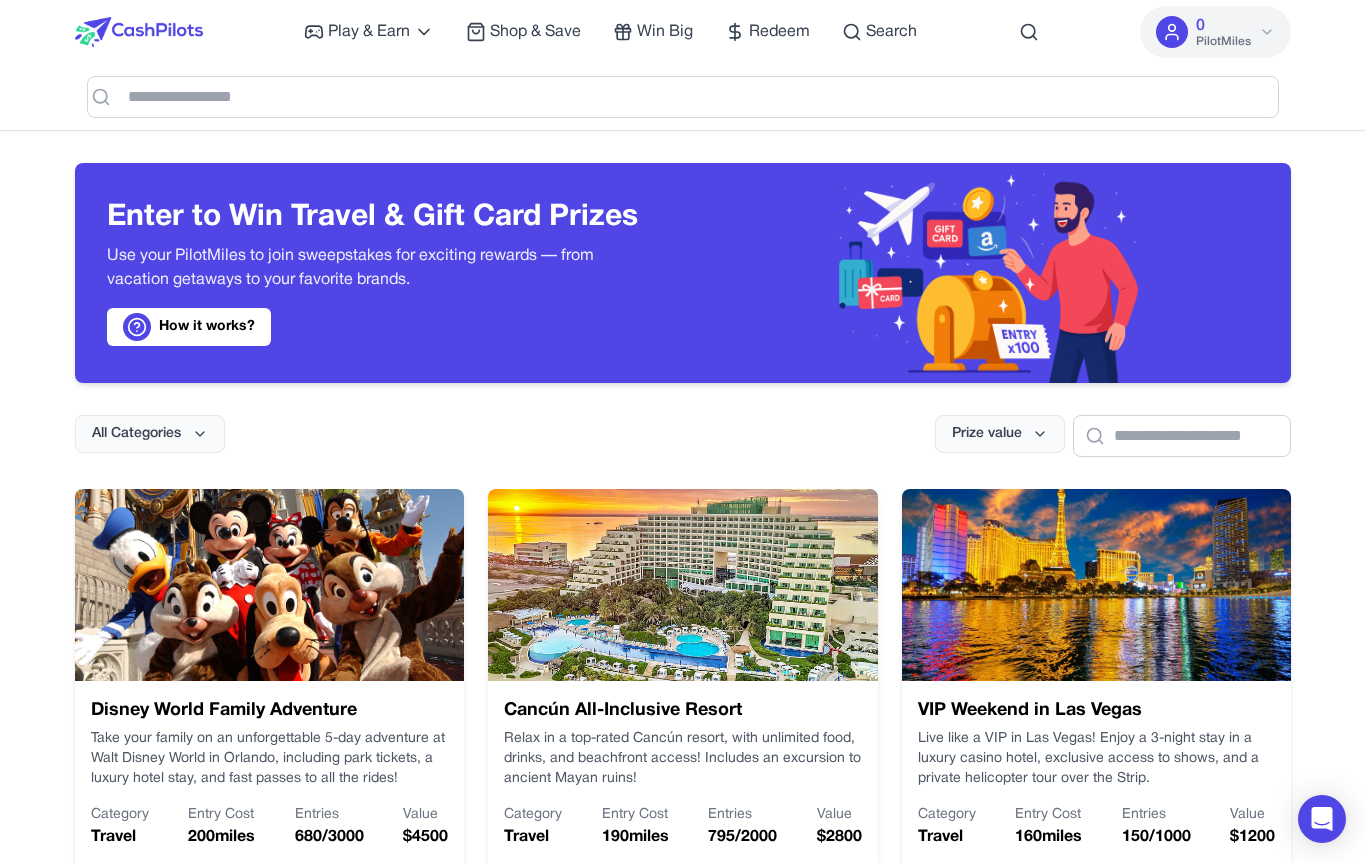 click 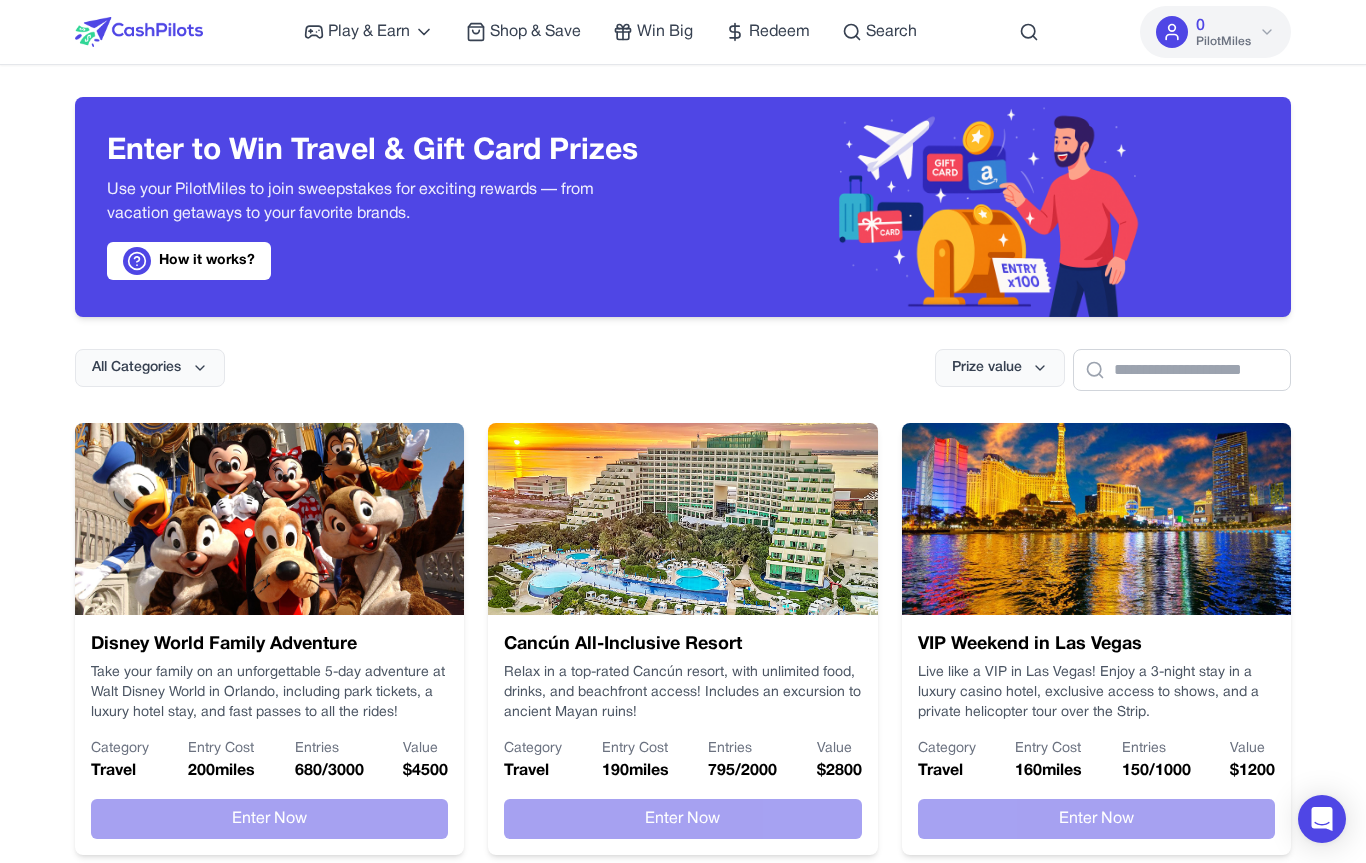 click on "Search" at bounding box center [891, 32] 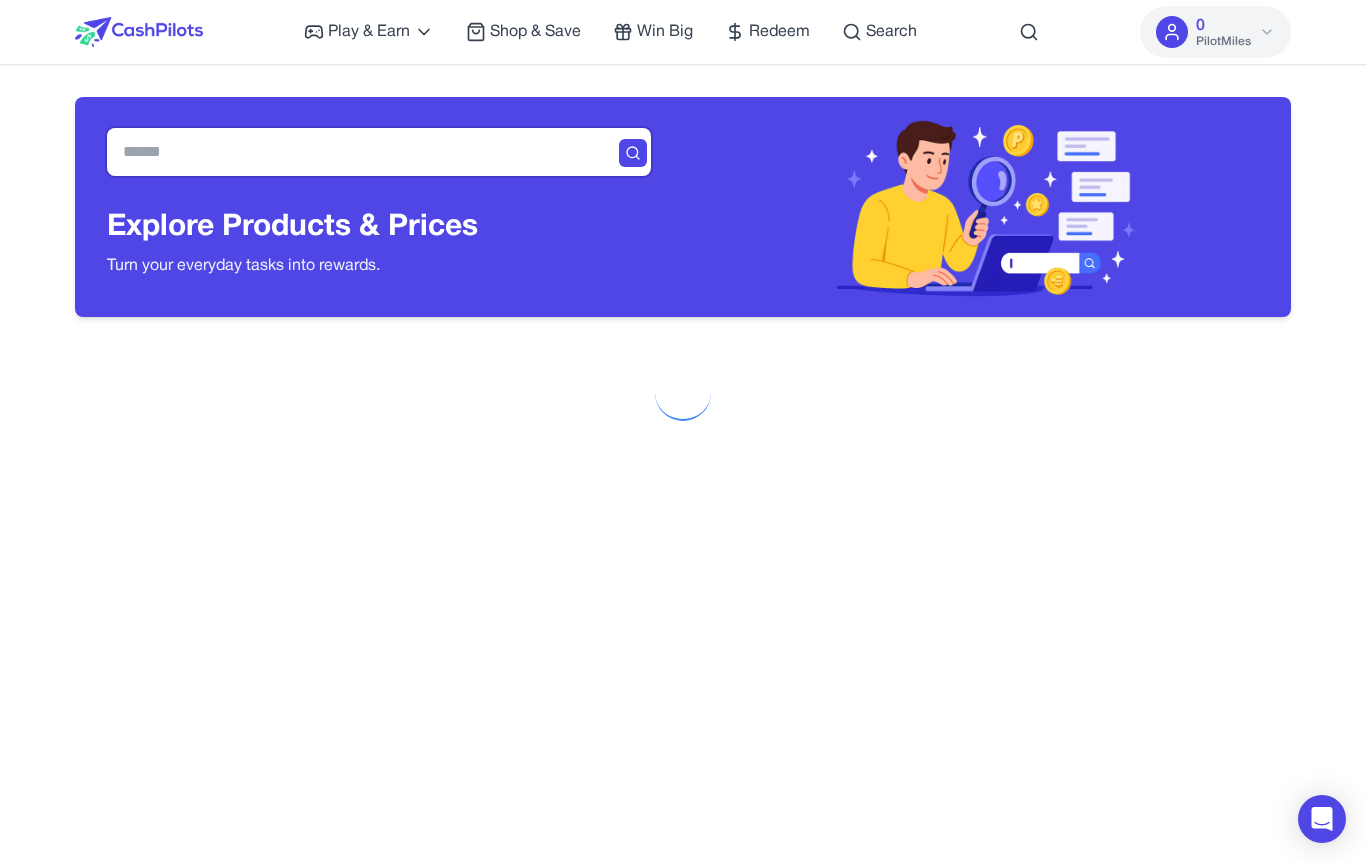 click at bounding box center [379, 152] 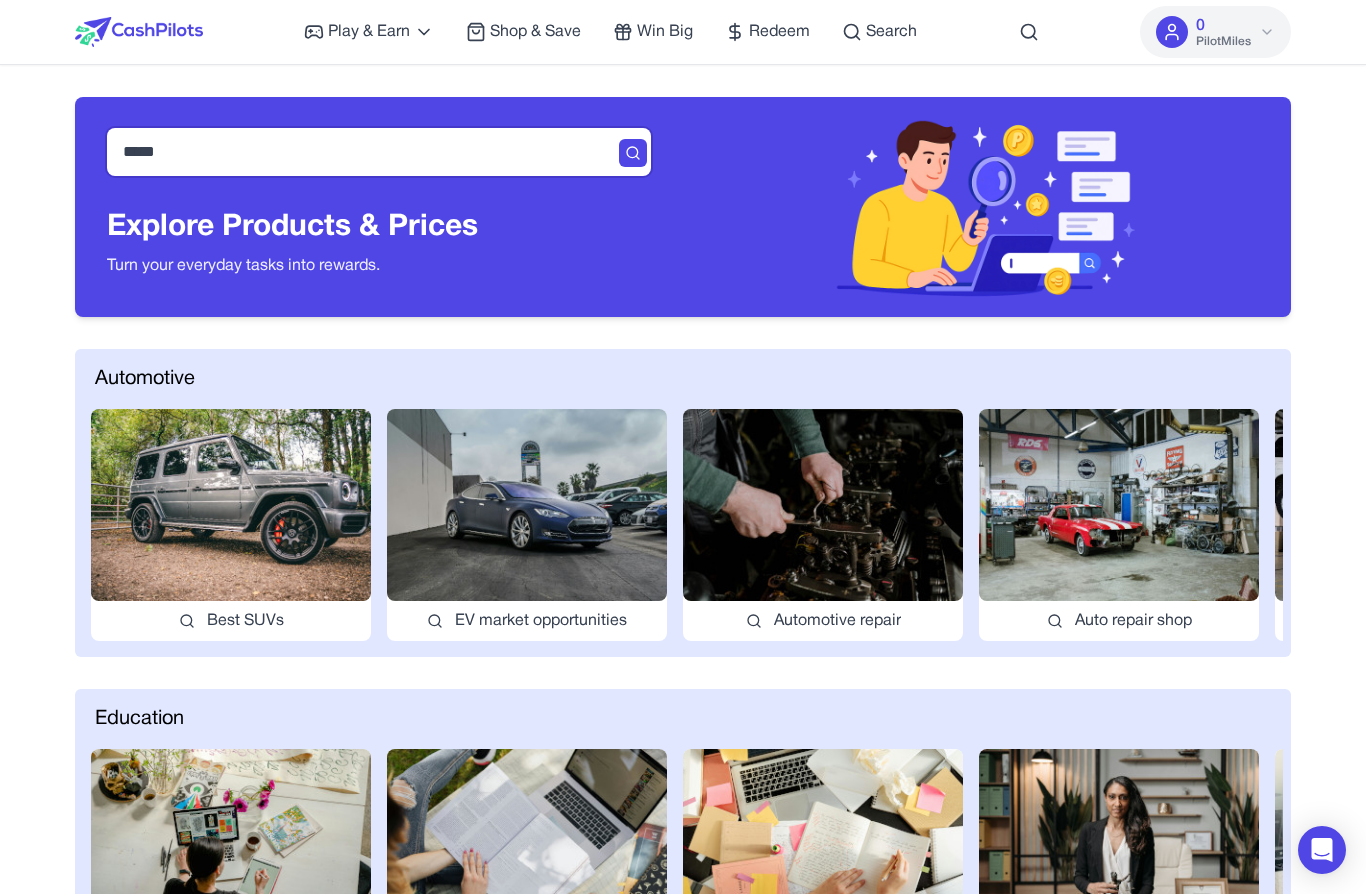 type on "******" 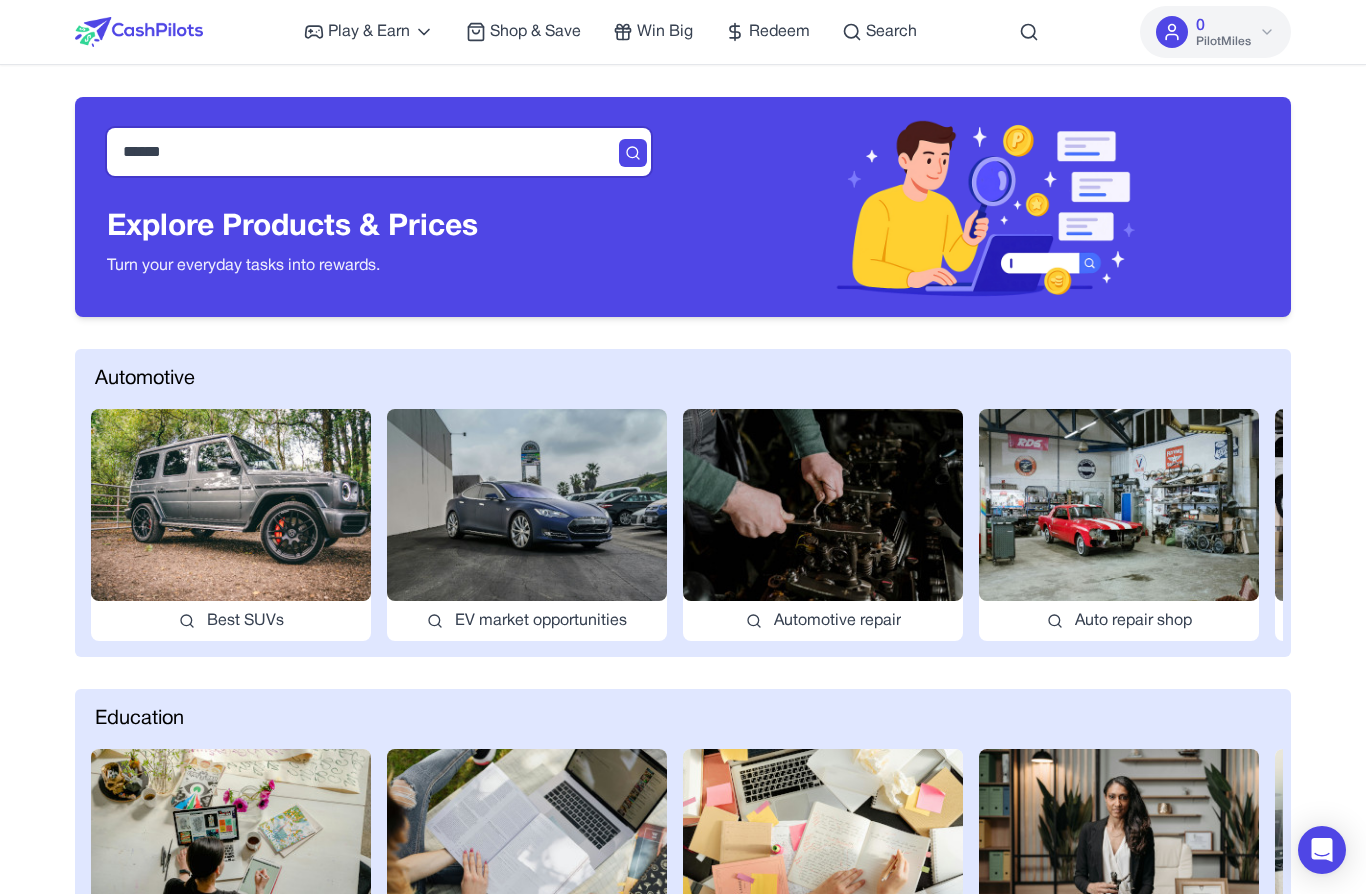 type on "******" 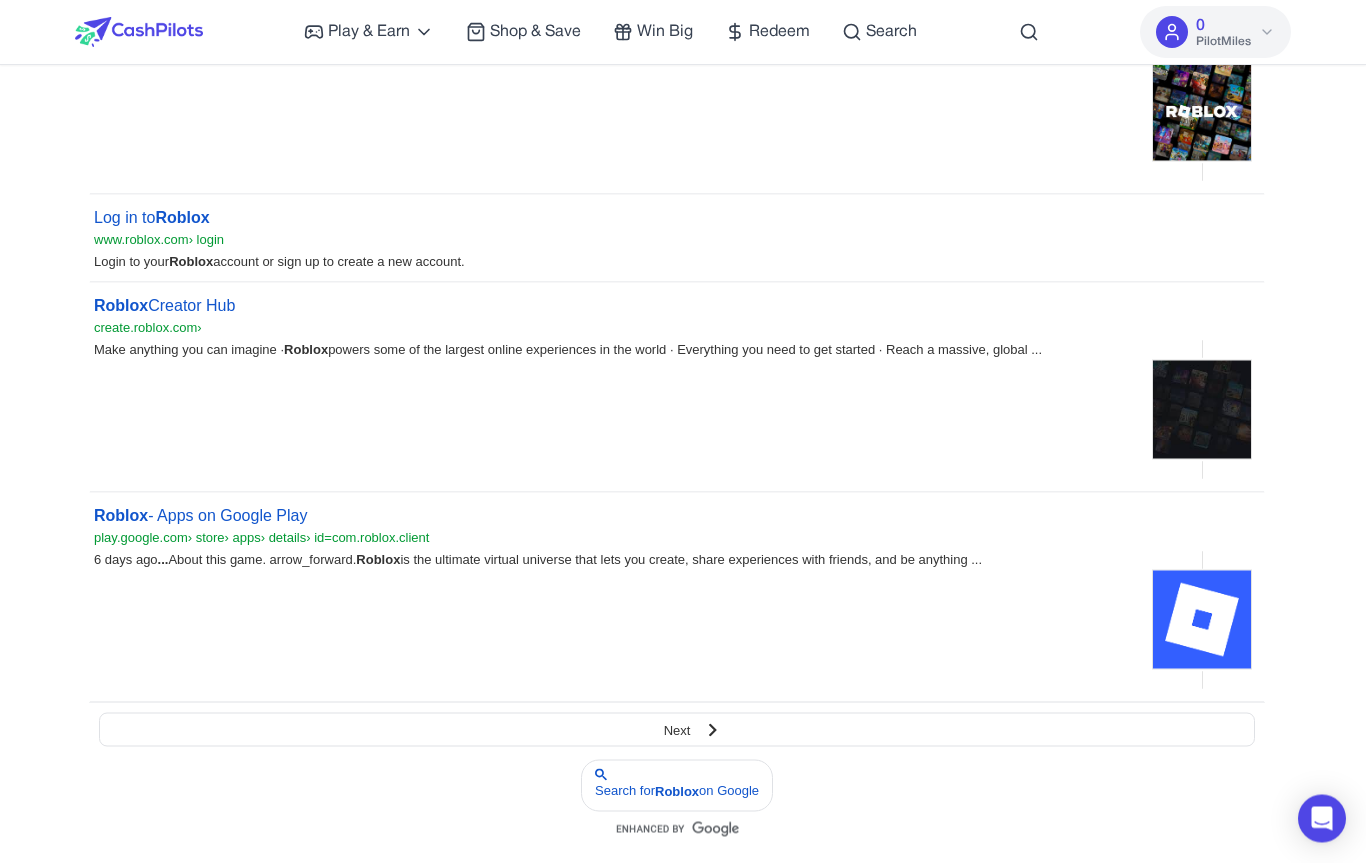 scroll, scrollTop: 0, scrollLeft: 0, axis: both 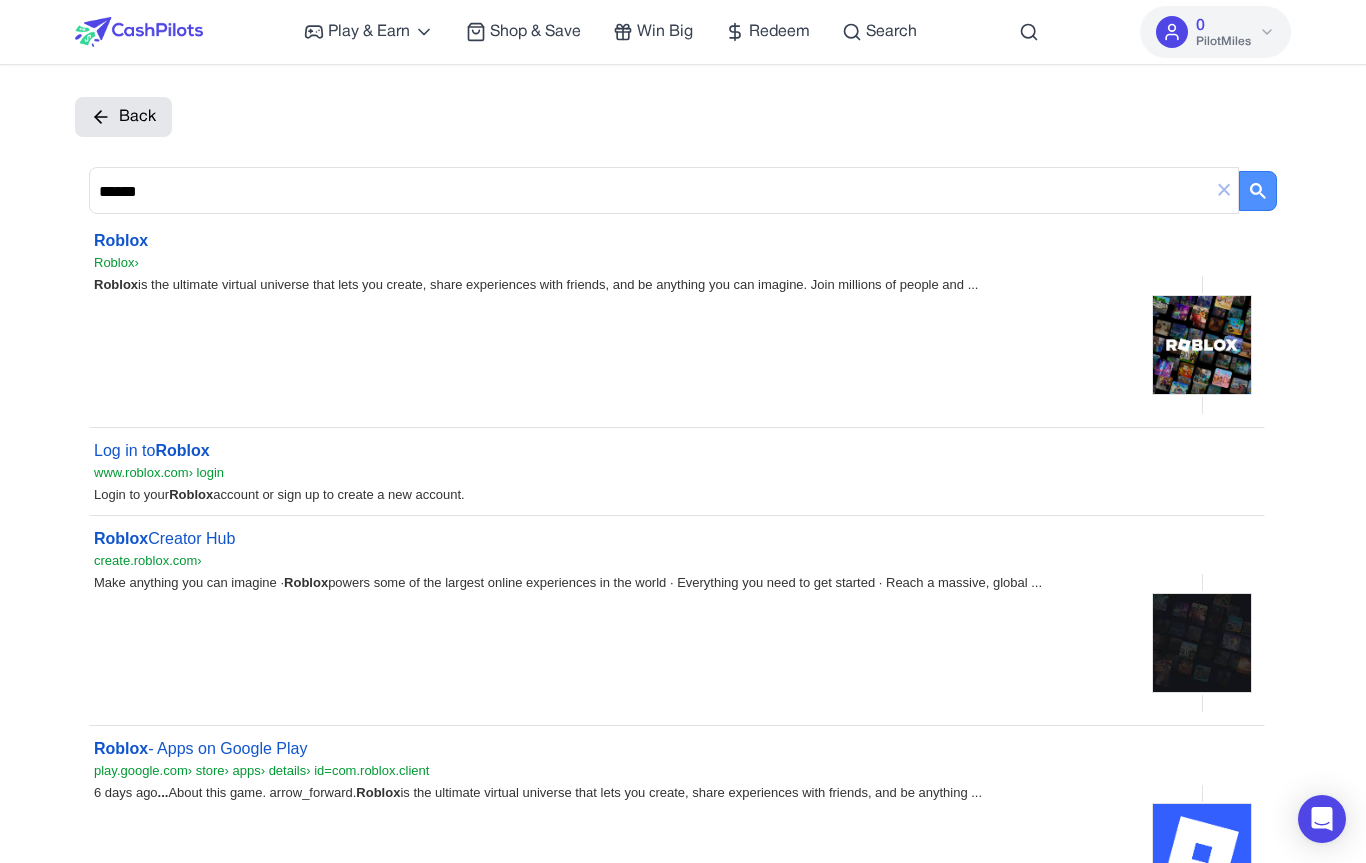 click on "›" at bounding box center [136, 262] 